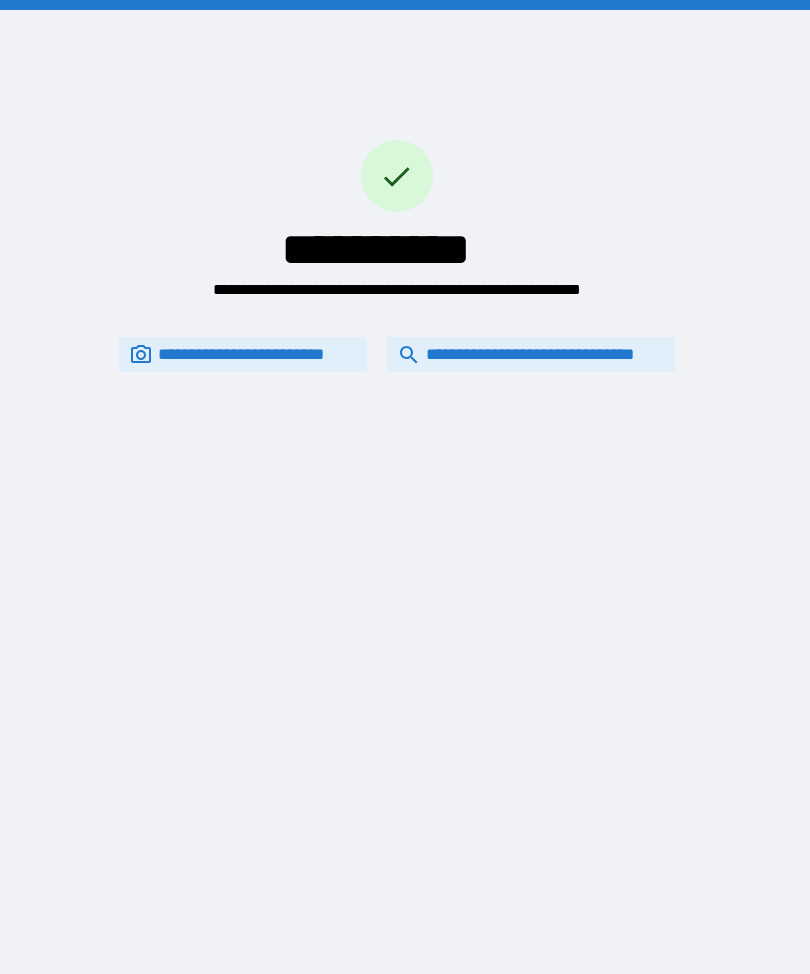 scroll, scrollTop: 0, scrollLeft: 0, axis: both 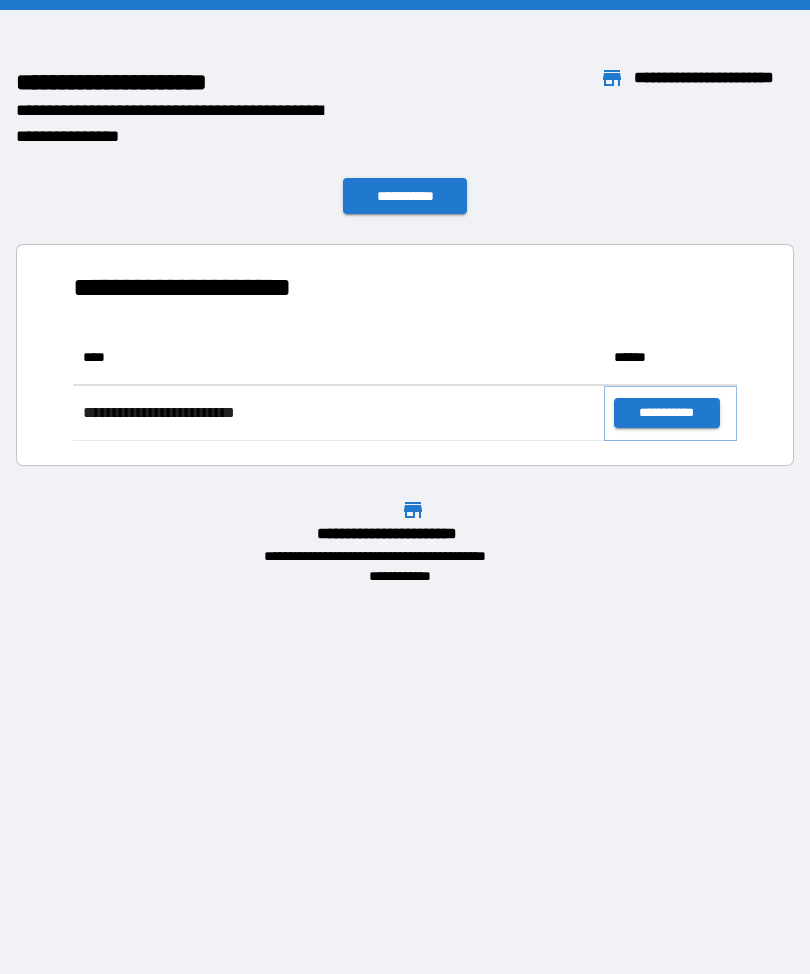 click on "**********" at bounding box center (666, 413) 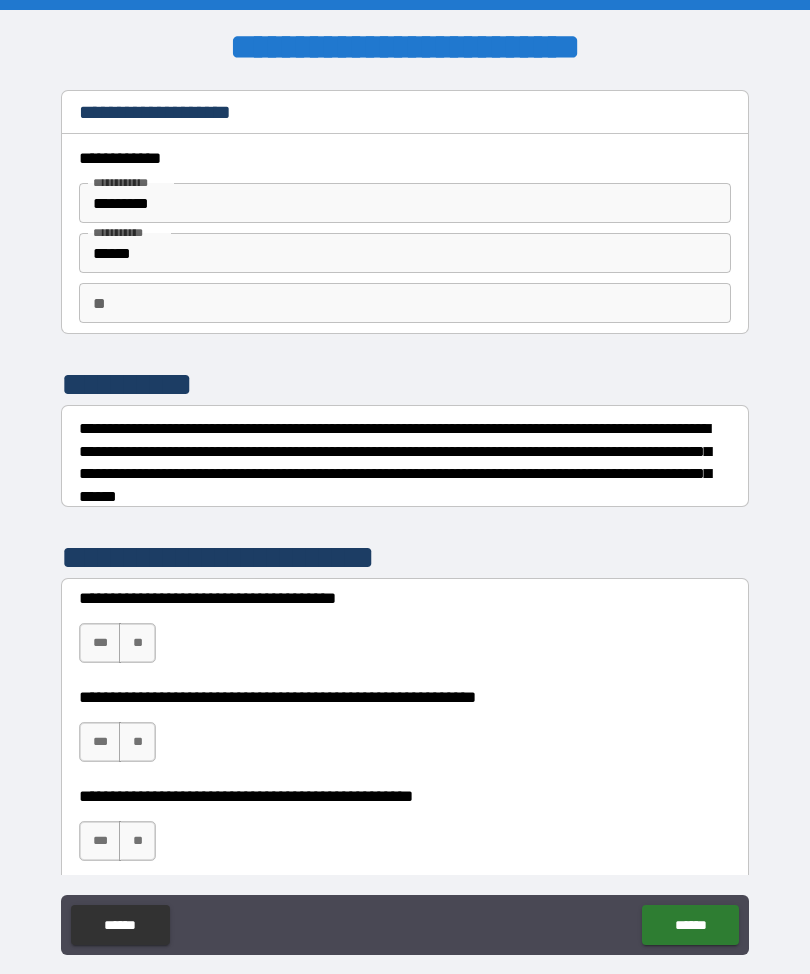 click on "***" at bounding box center (100, 643) 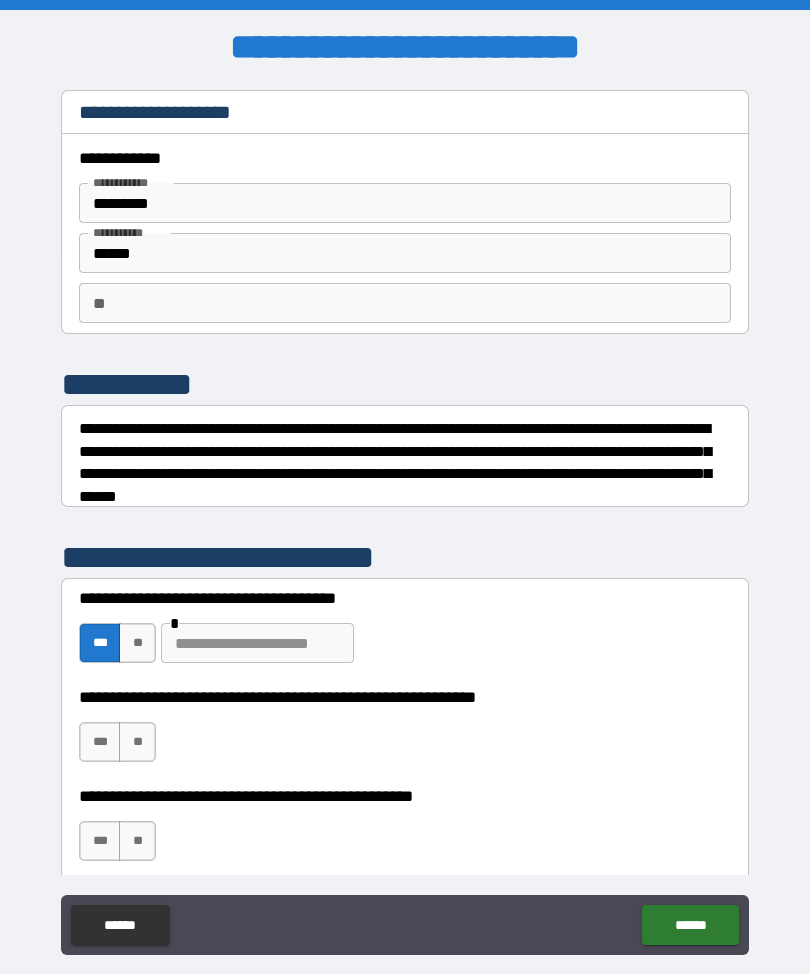 click on "***" at bounding box center [100, 742] 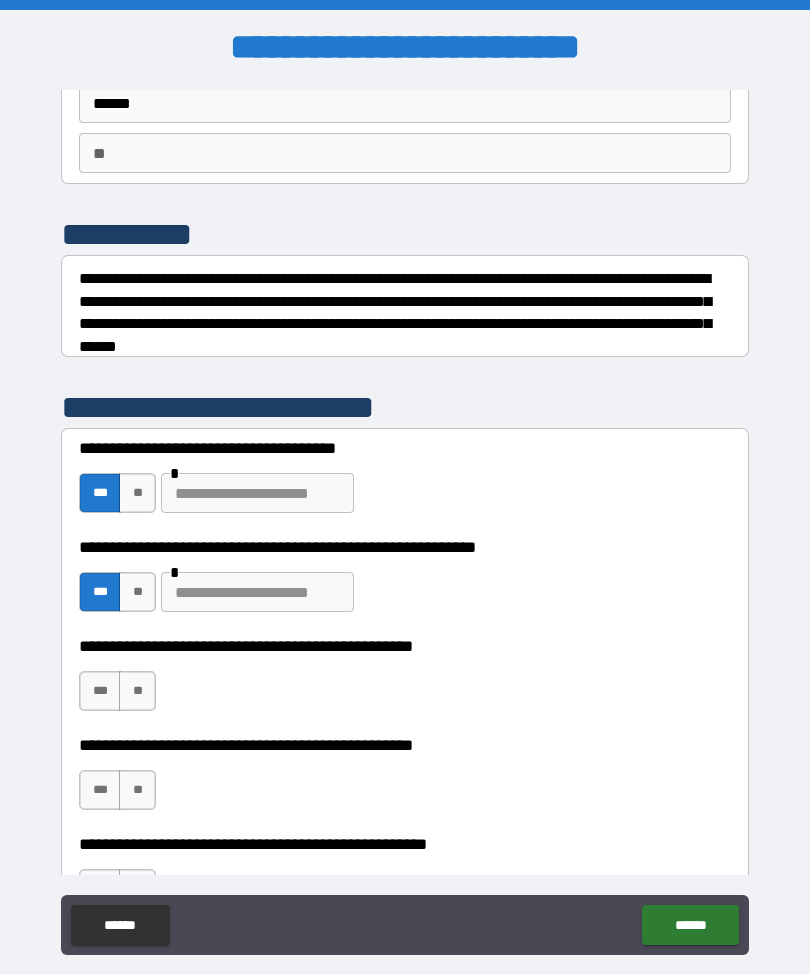 scroll, scrollTop: 156, scrollLeft: 0, axis: vertical 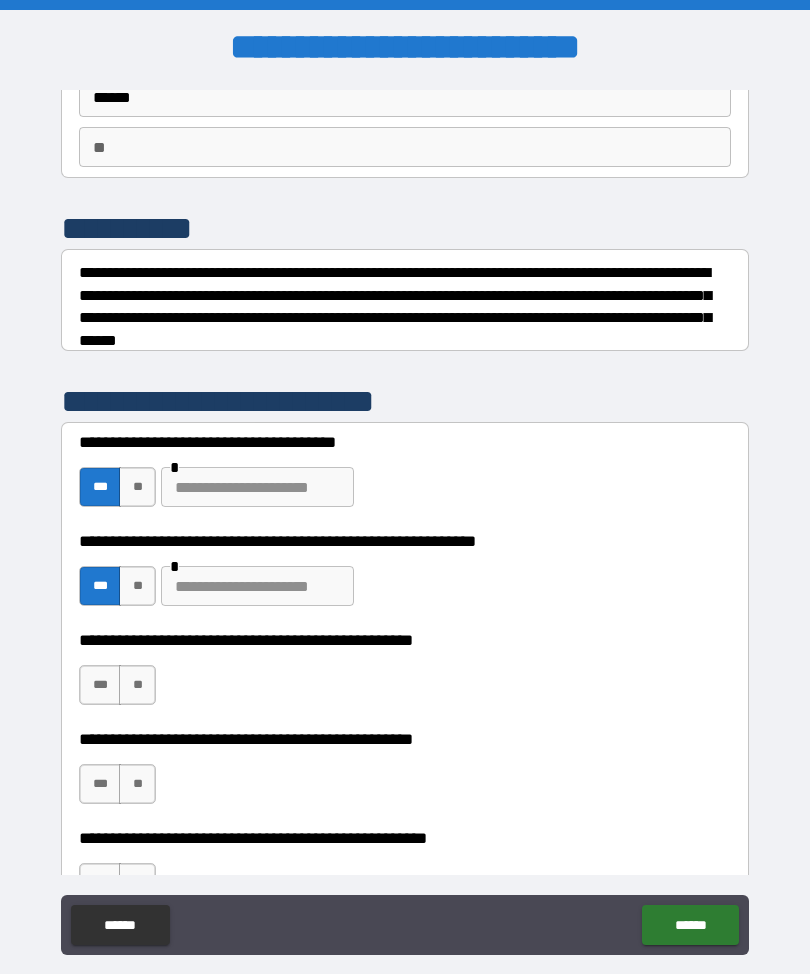 click on "**" at bounding box center [137, 685] 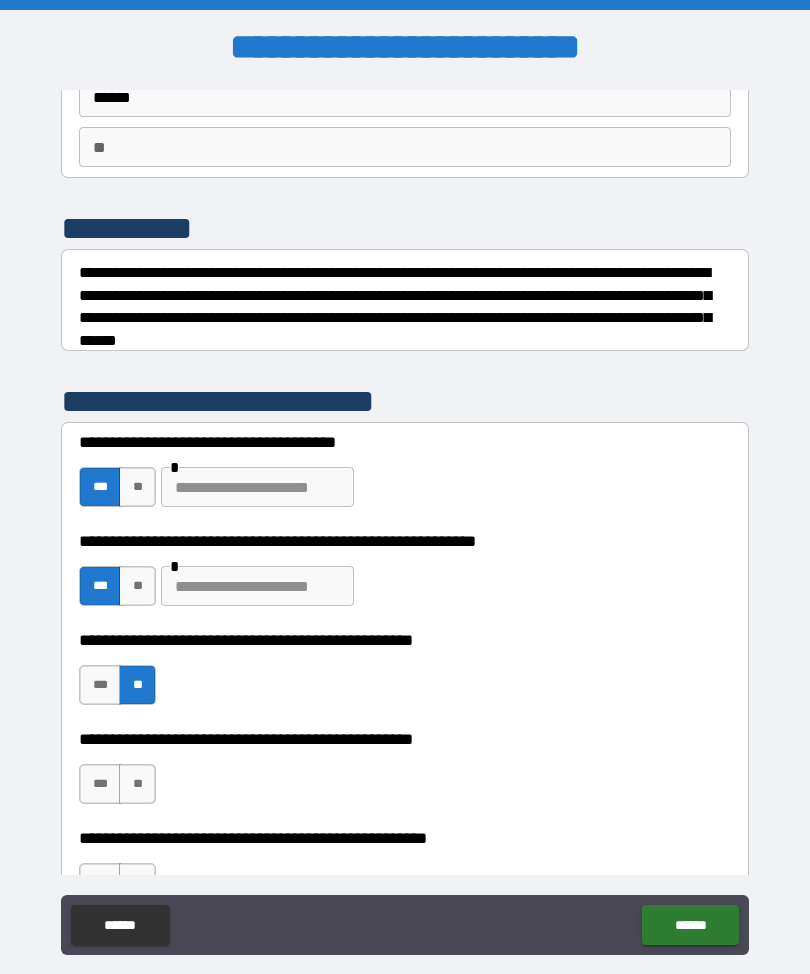 click on "***" at bounding box center (100, 784) 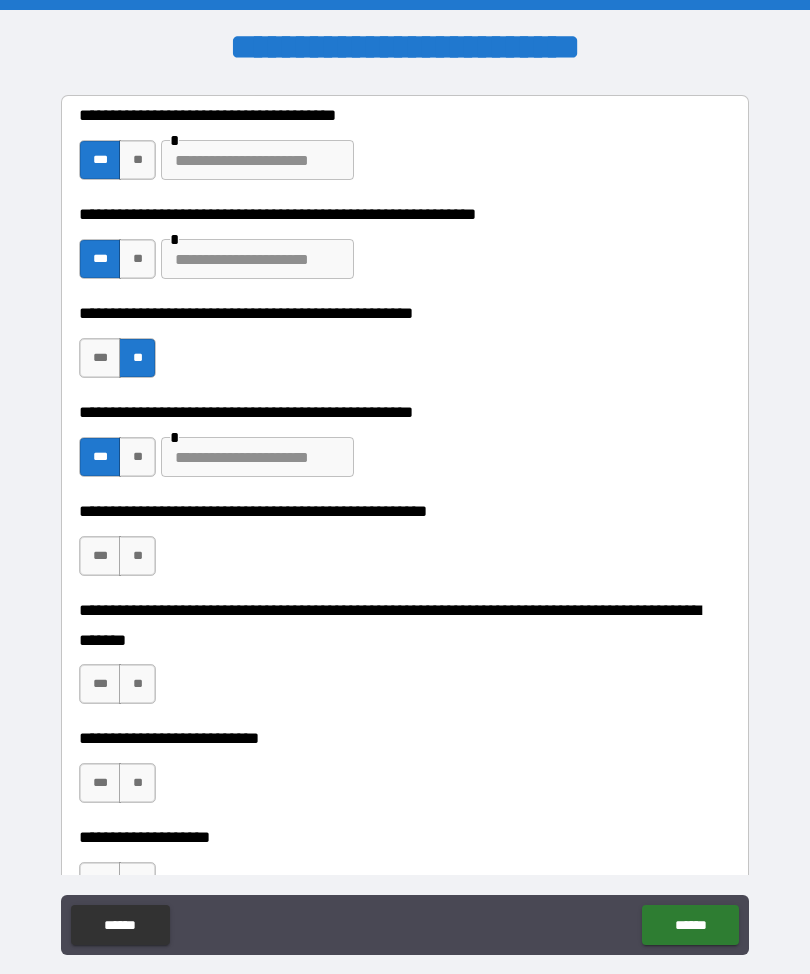 scroll, scrollTop: 495, scrollLeft: 0, axis: vertical 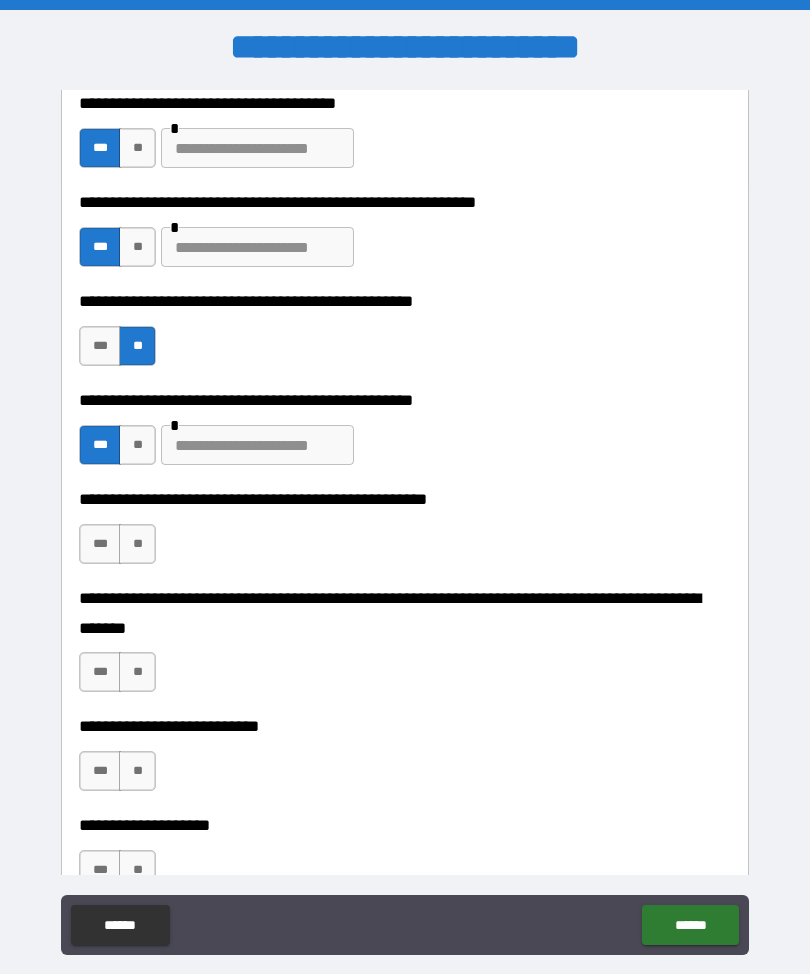 click on "**" at bounding box center [137, 544] 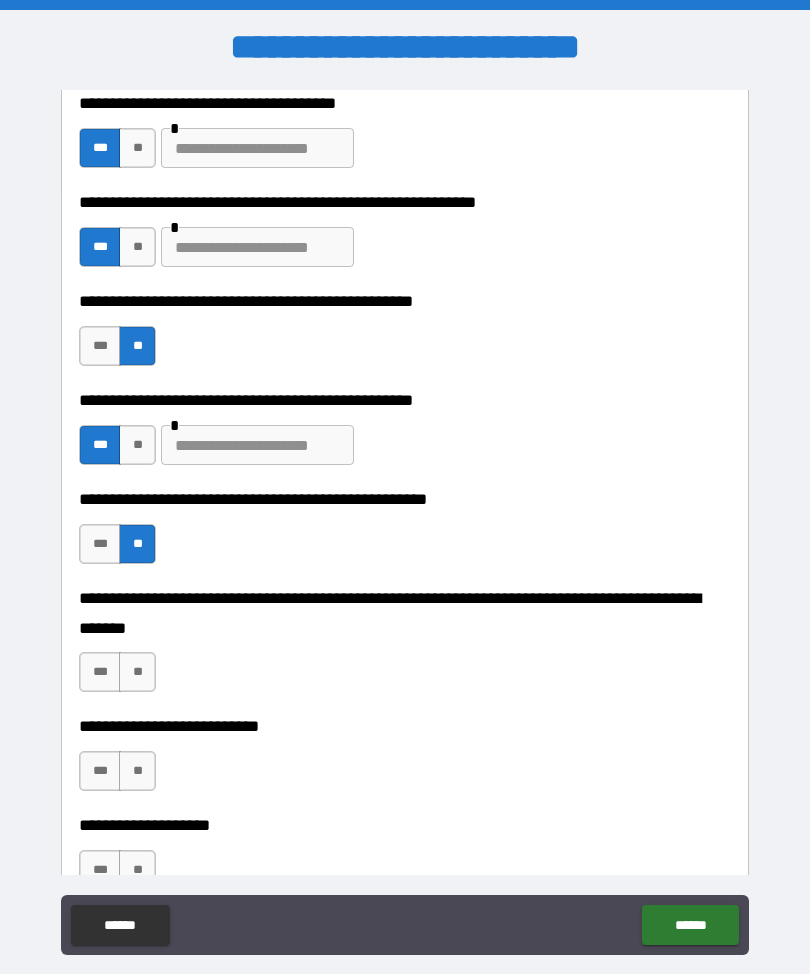 click on "***" at bounding box center [100, 672] 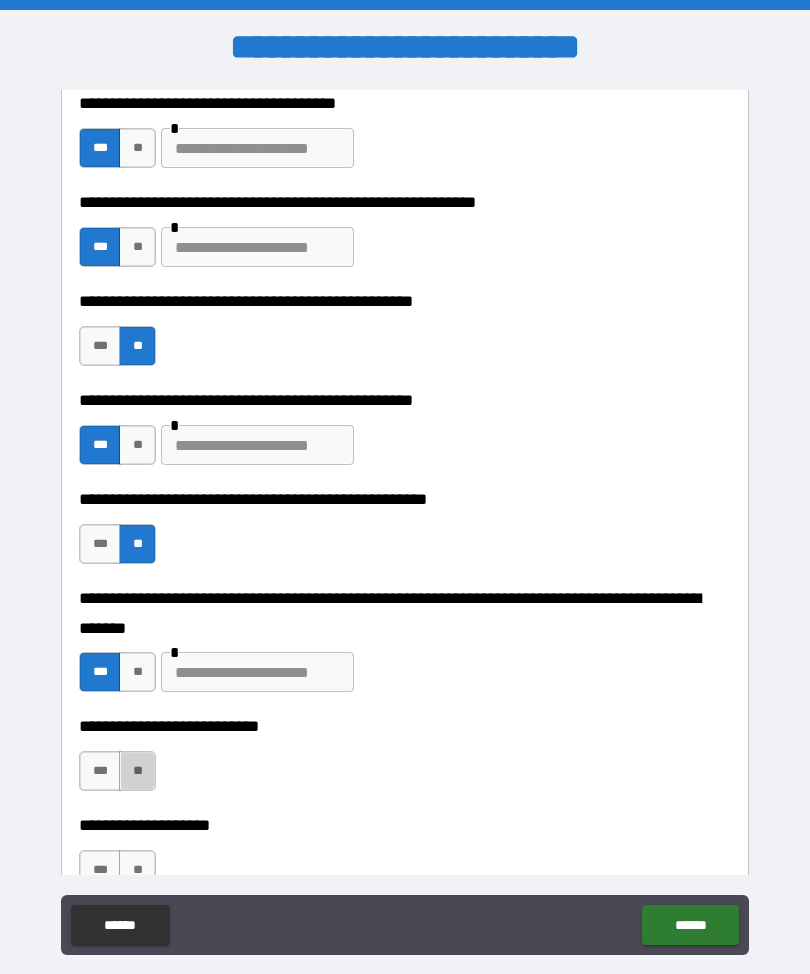 click on "**" at bounding box center [137, 771] 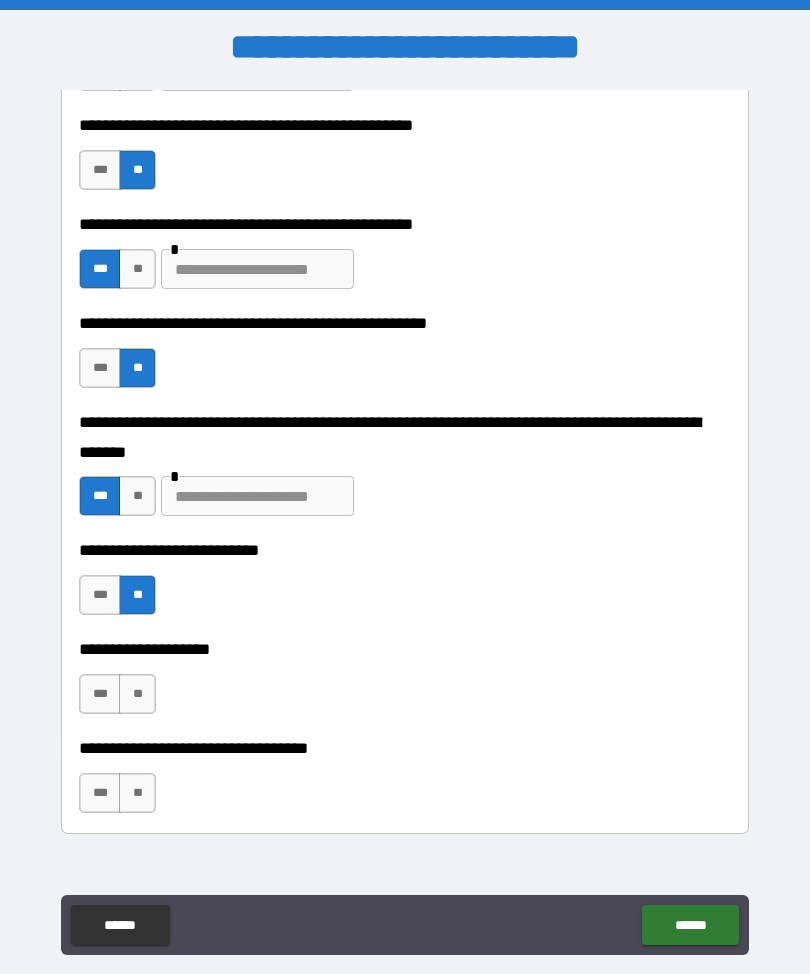 scroll, scrollTop: 679, scrollLeft: 0, axis: vertical 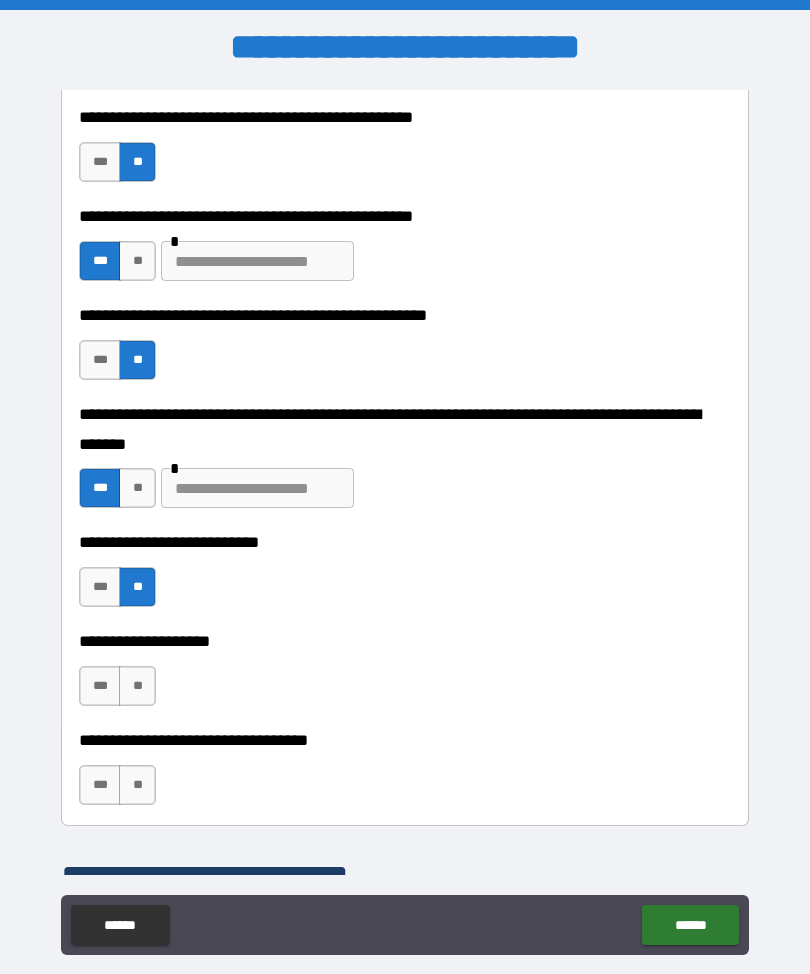 click on "**" at bounding box center [137, 686] 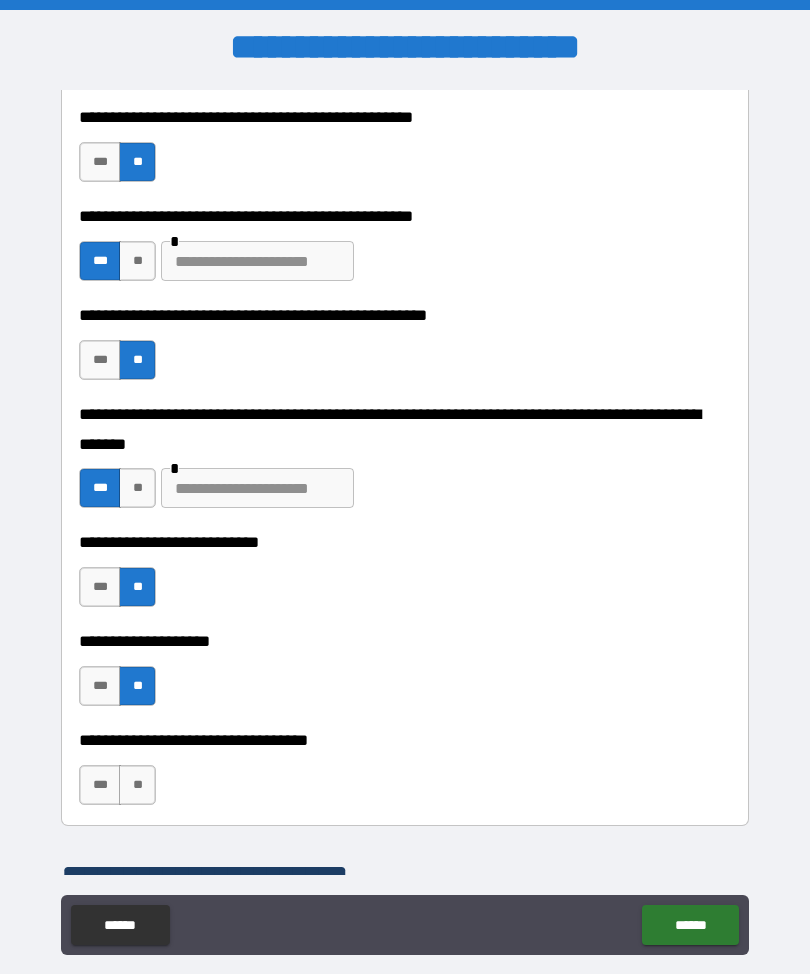 click on "**" at bounding box center (137, 785) 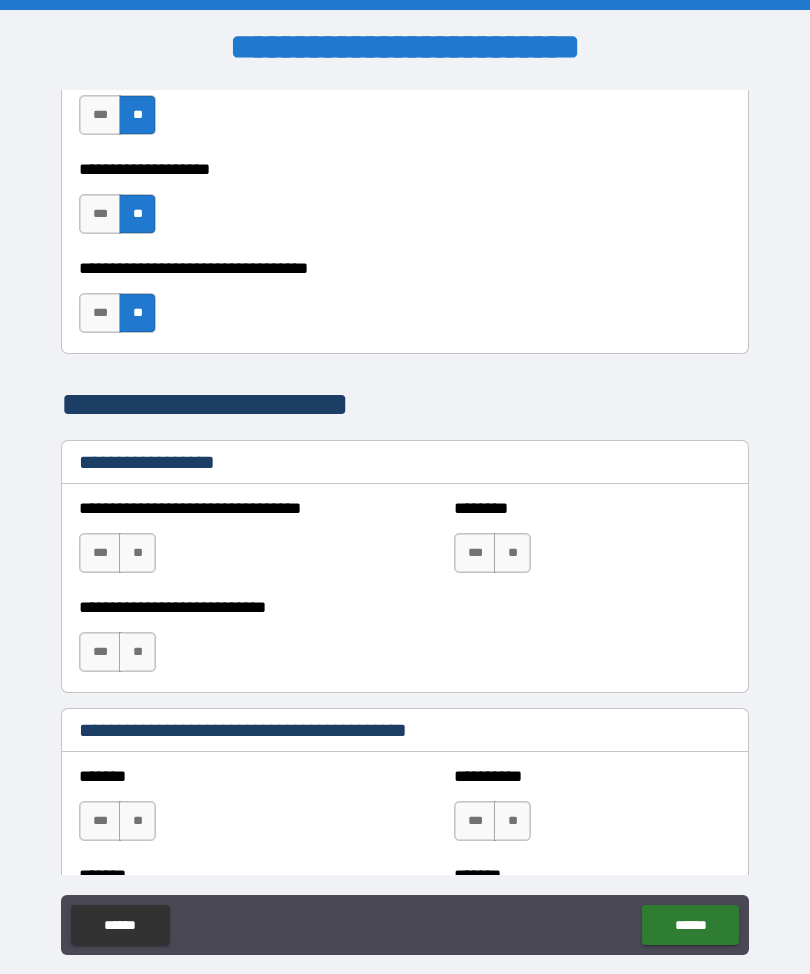 scroll, scrollTop: 1170, scrollLeft: 0, axis: vertical 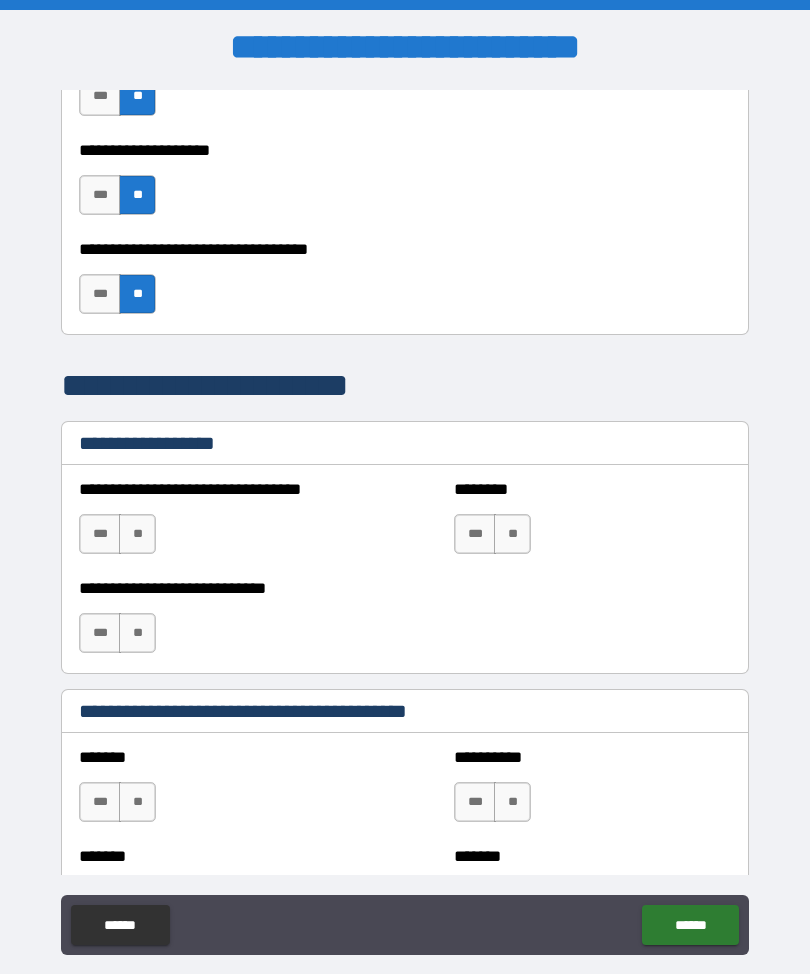 click on "**" at bounding box center [137, 534] 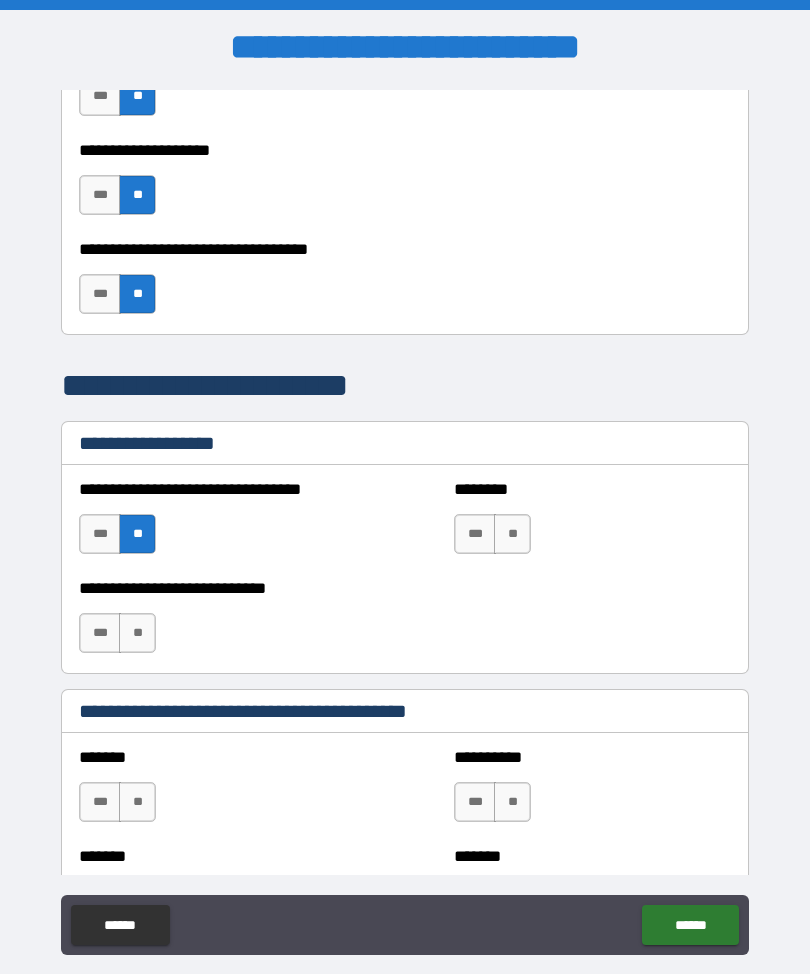 click on "**" at bounding box center (137, 633) 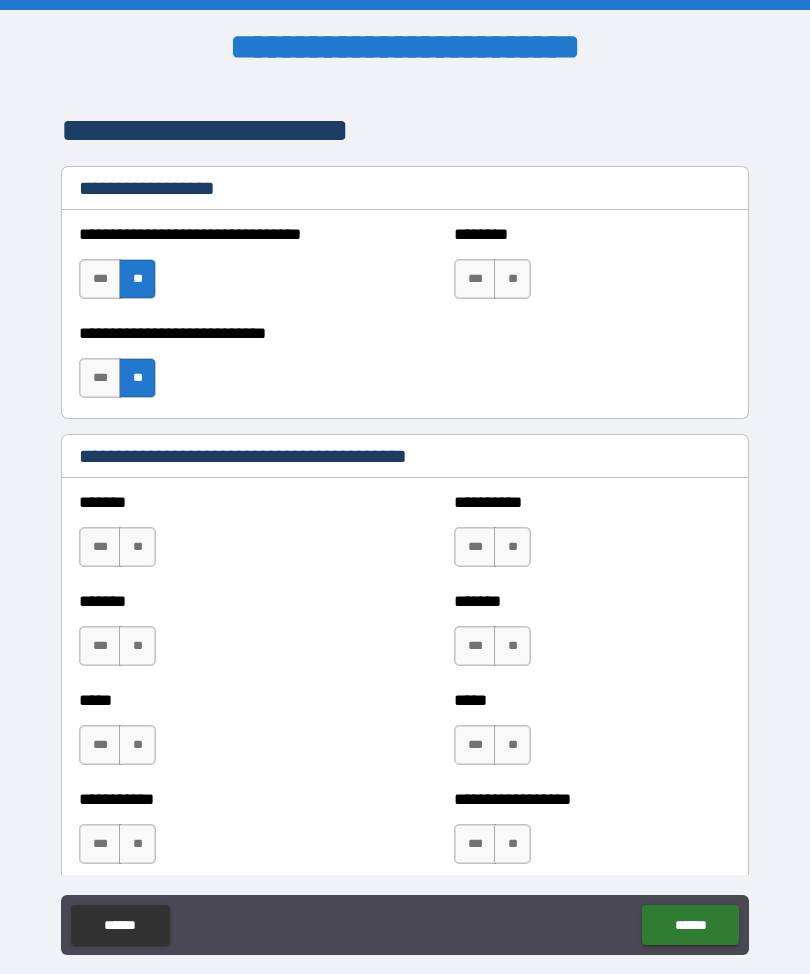 scroll, scrollTop: 1426, scrollLeft: 0, axis: vertical 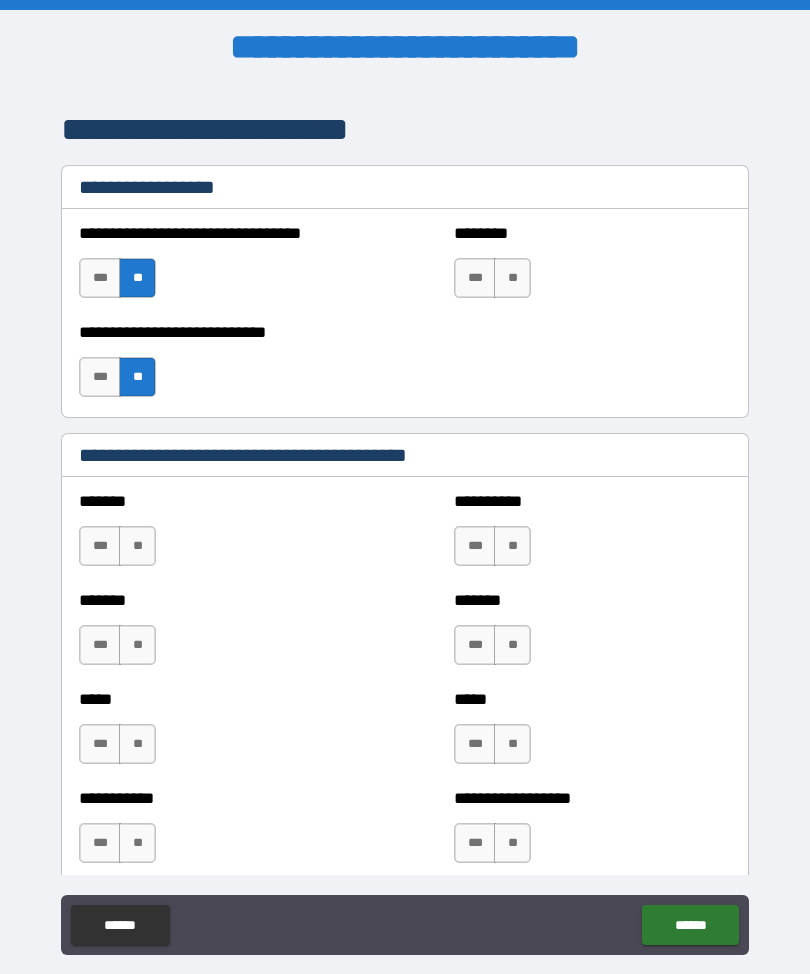 click on "**" at bounding box center [137, 546] 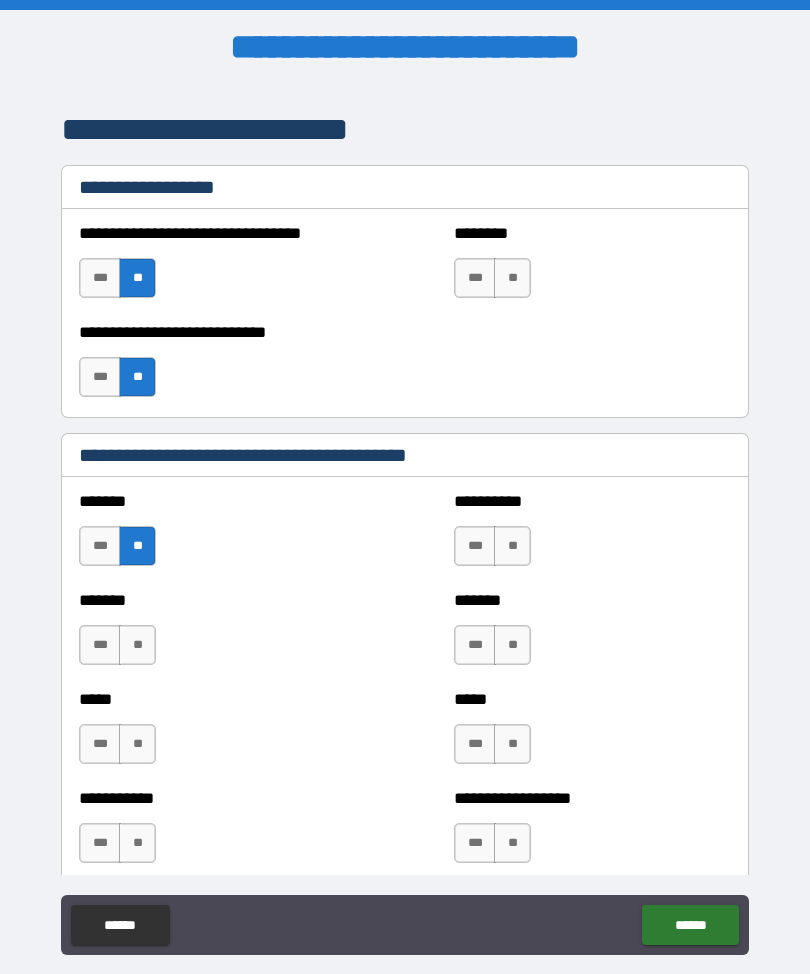 click on "**" at bounding box center (137, 645) 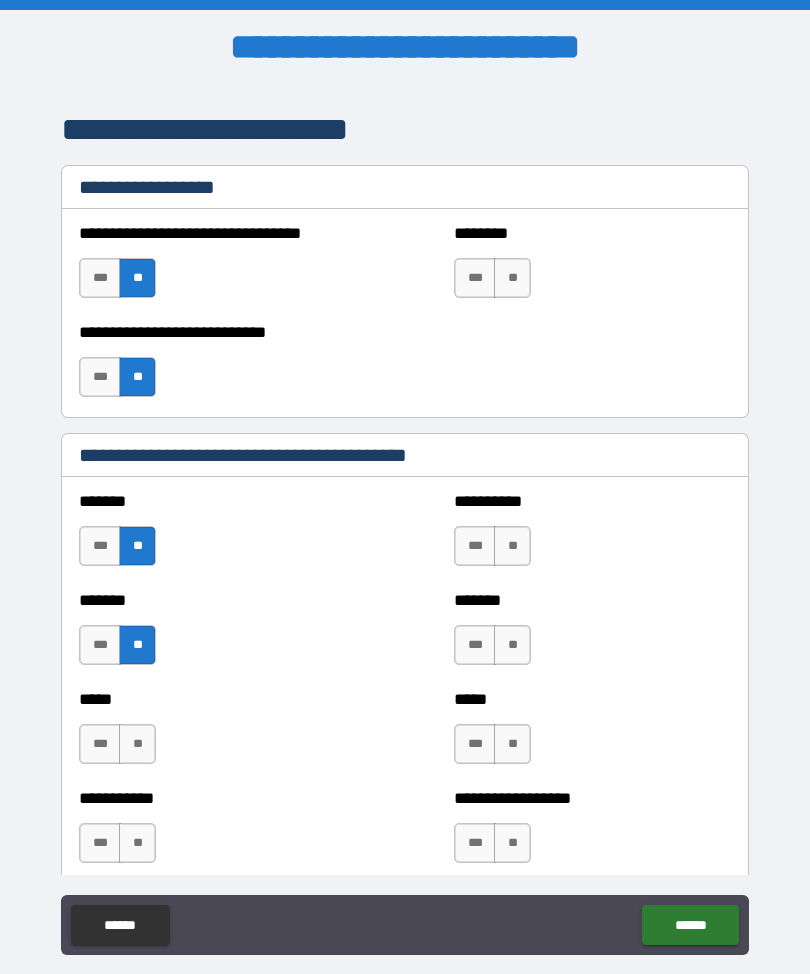click on "**" at bounding box center (137, 744) 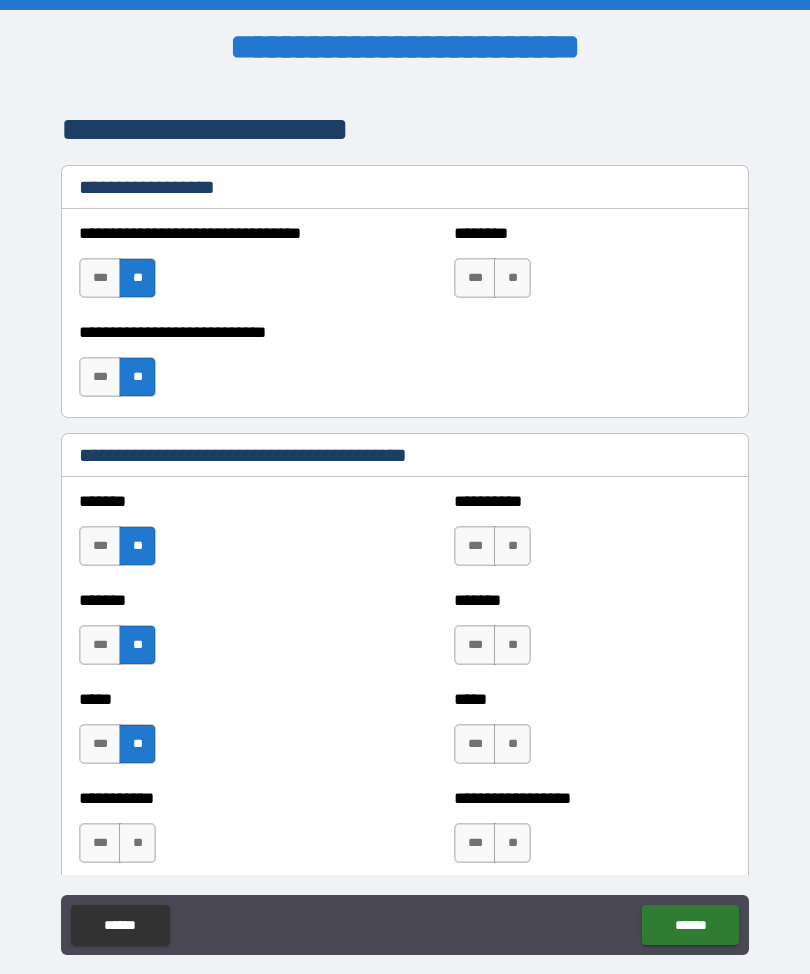 click on "***" at bounding box center (100, 843) 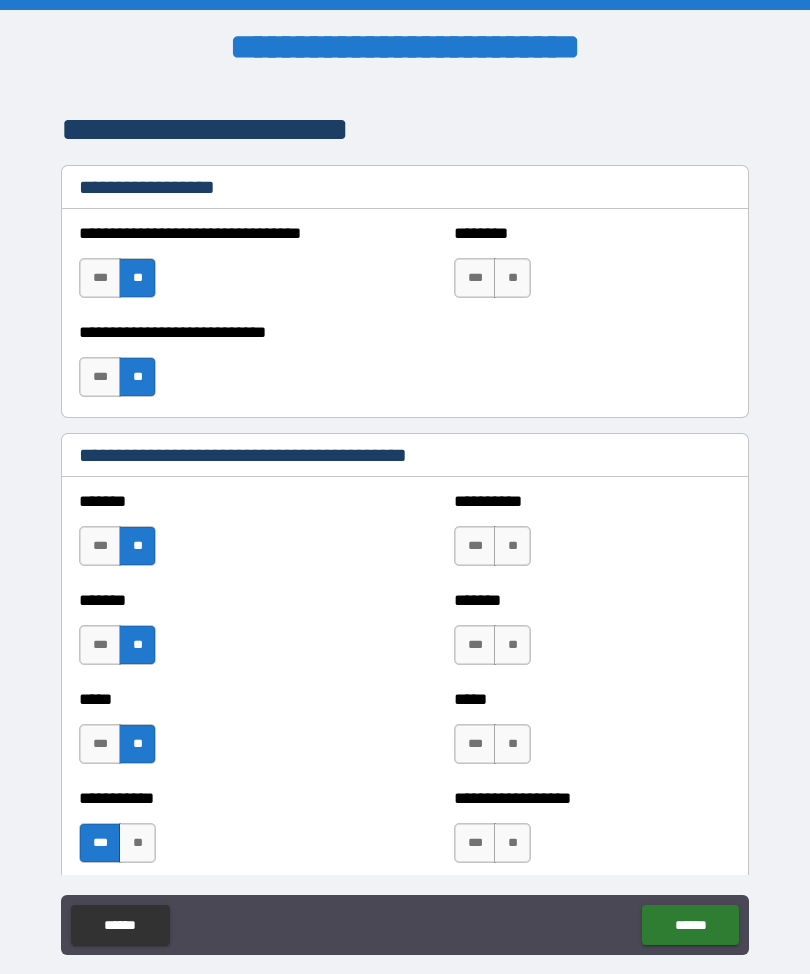 click on "**" at bounding box center (512, 546) 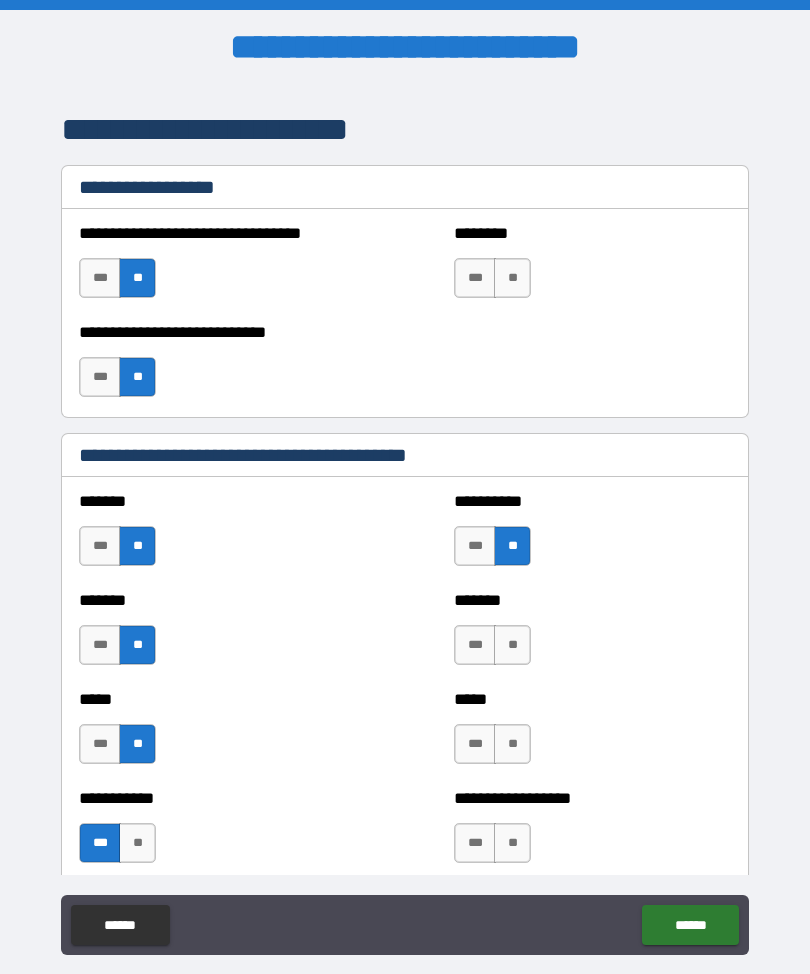 click on "**" at bounding box center [512, 645] 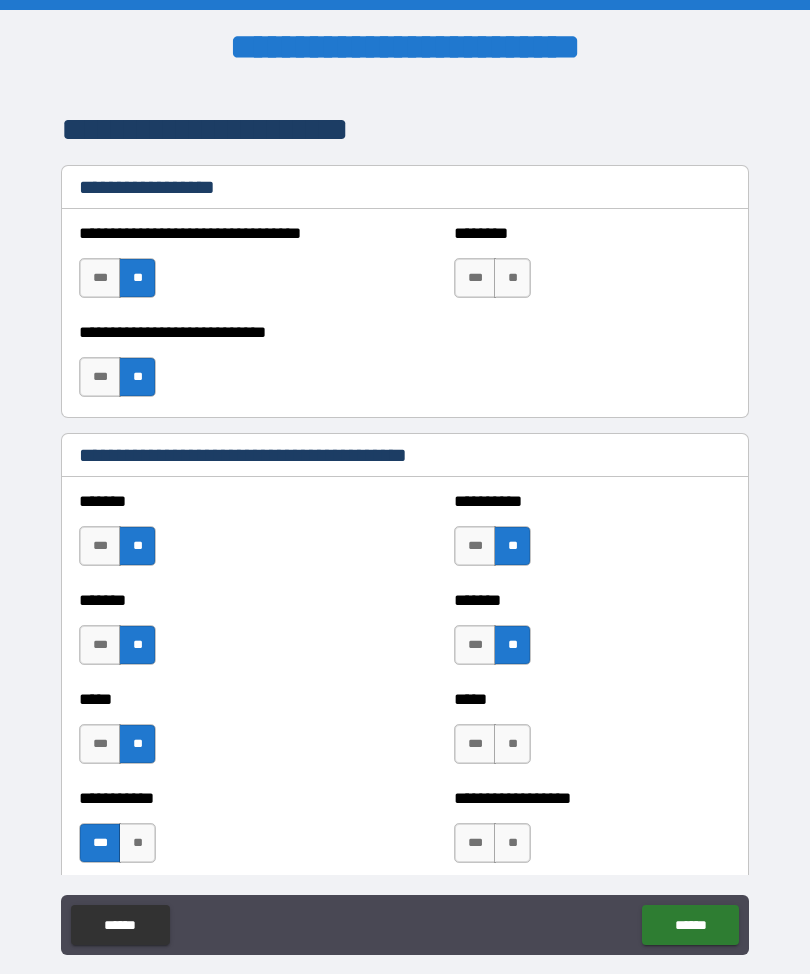 click on "**" at bounding box center [512, 744] 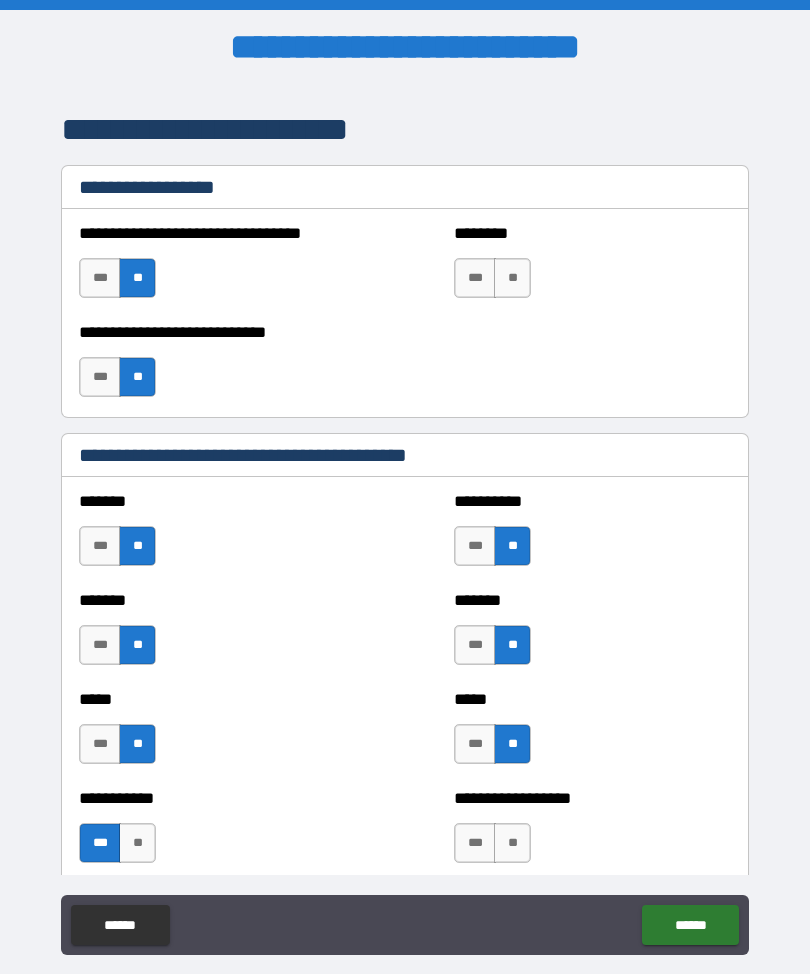 click on "**" at bounding box center (512, 843) 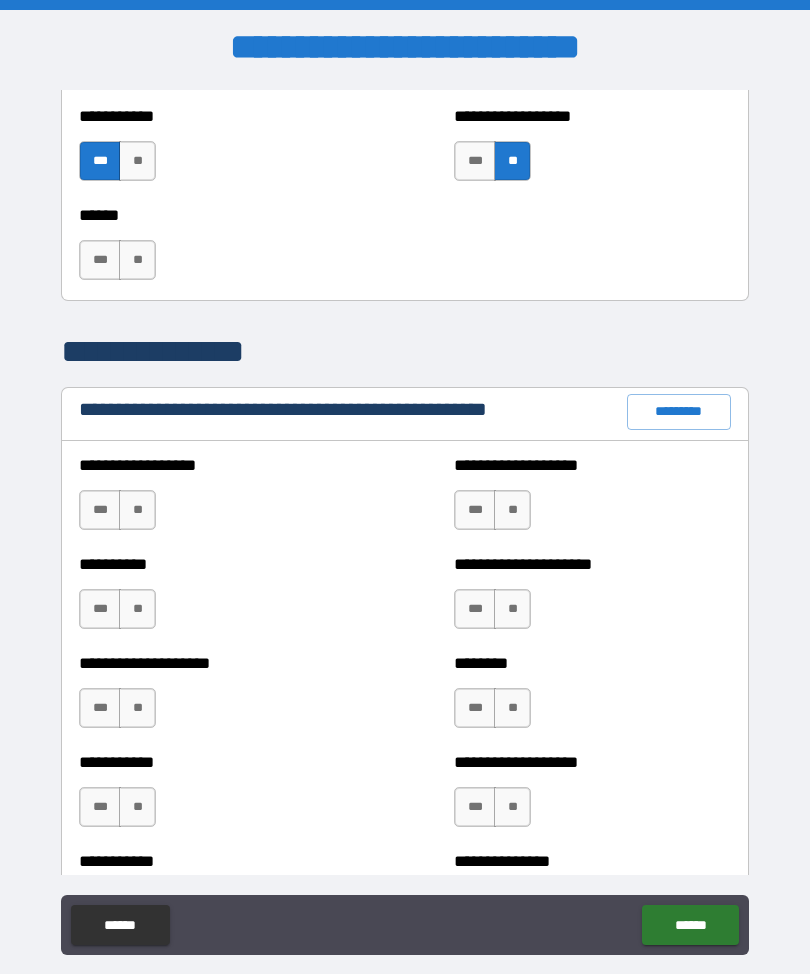 scroll, scrollTop: 2136, scrollLeft: 0, axis: vertical 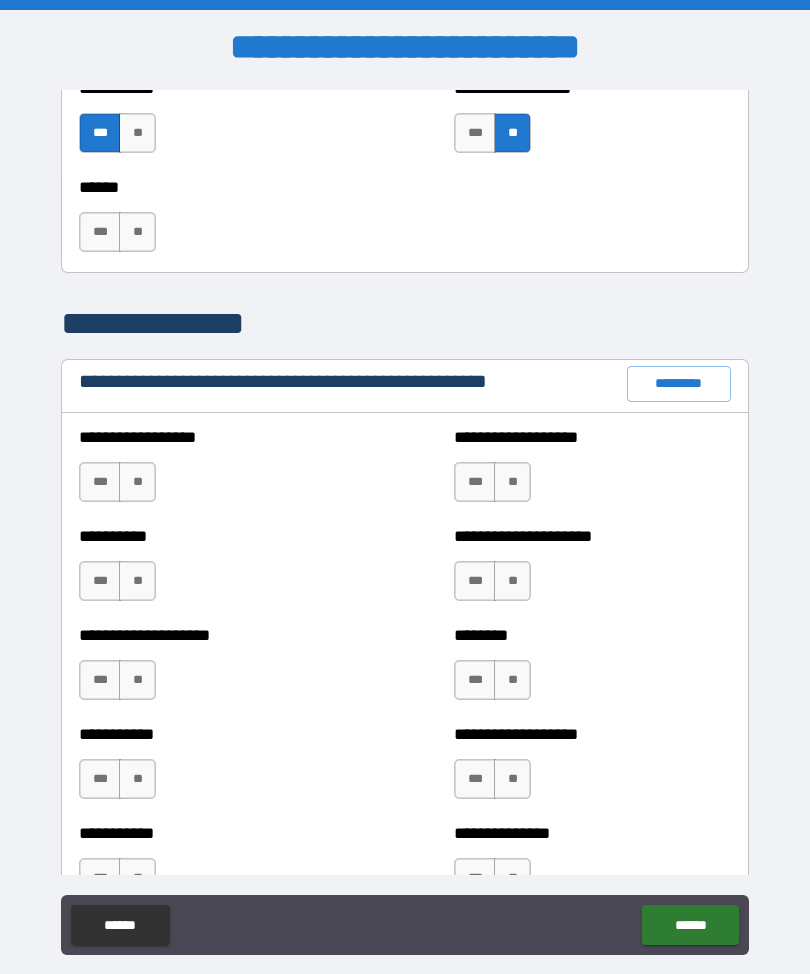 click on "*********" at bounding box center (679, 384) 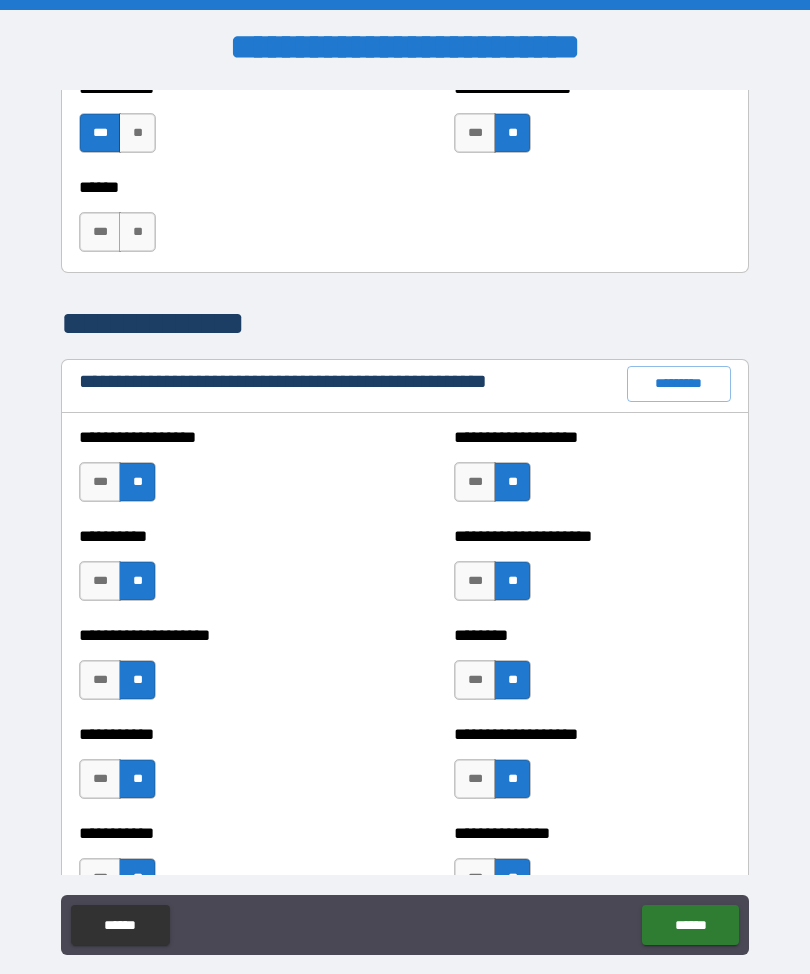 click on "***" at bounding box center (475, 482) 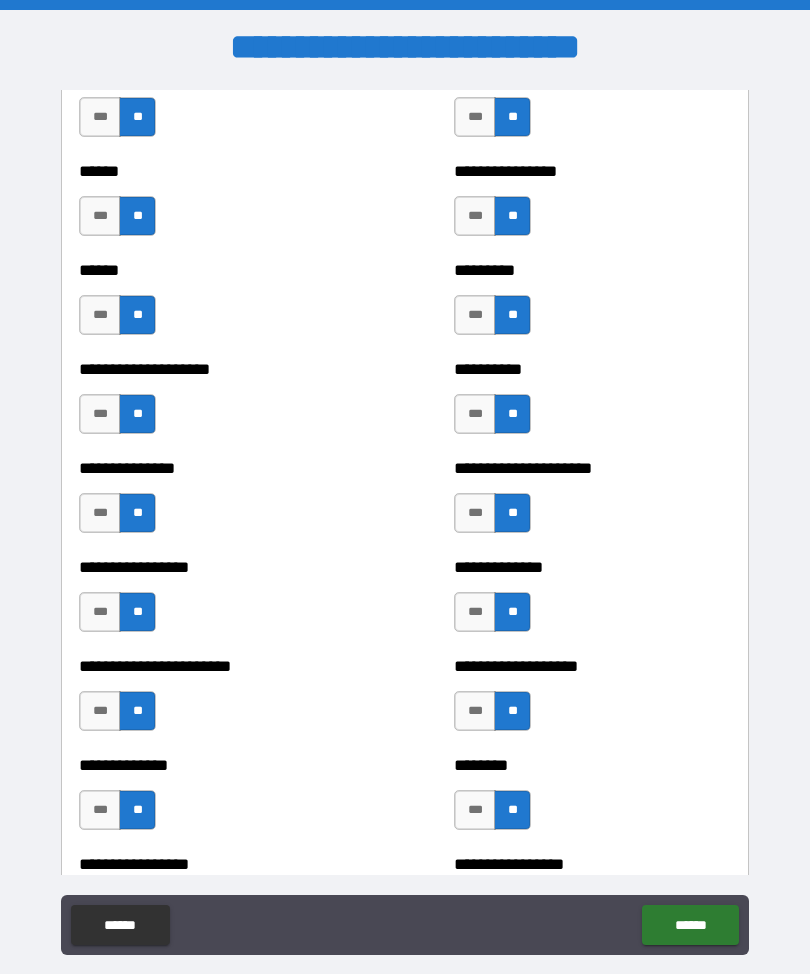 scroll, scrollTop: 3096, scrollLeft: 0, axis: vertical 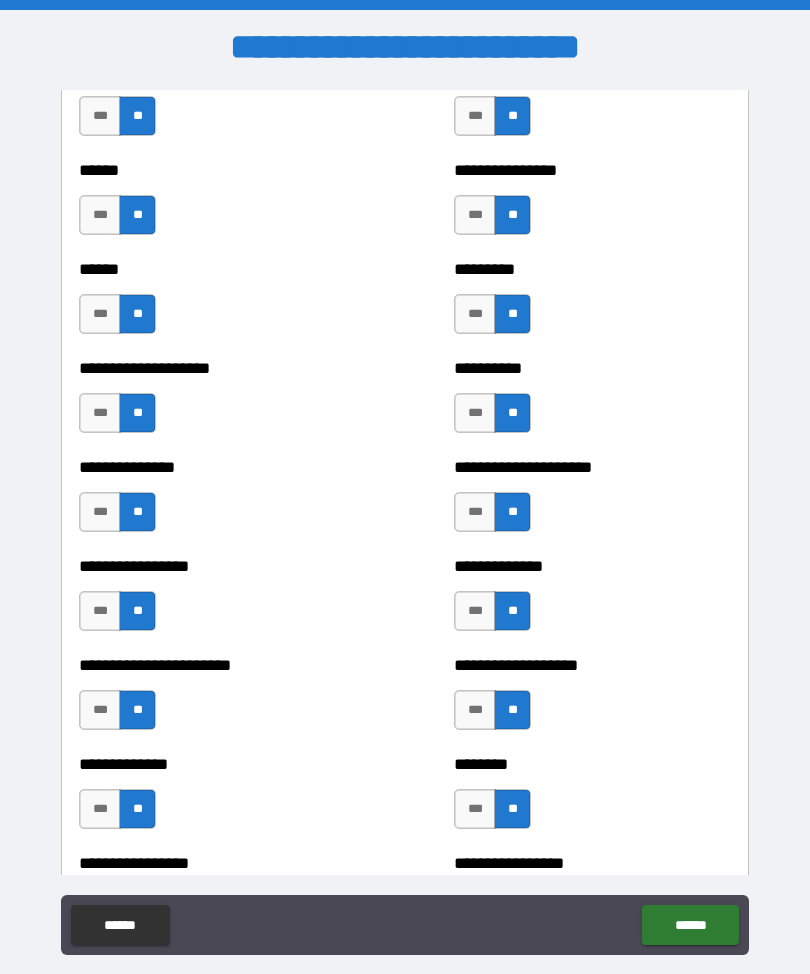 click on "***" at bounding box center [100, 710] 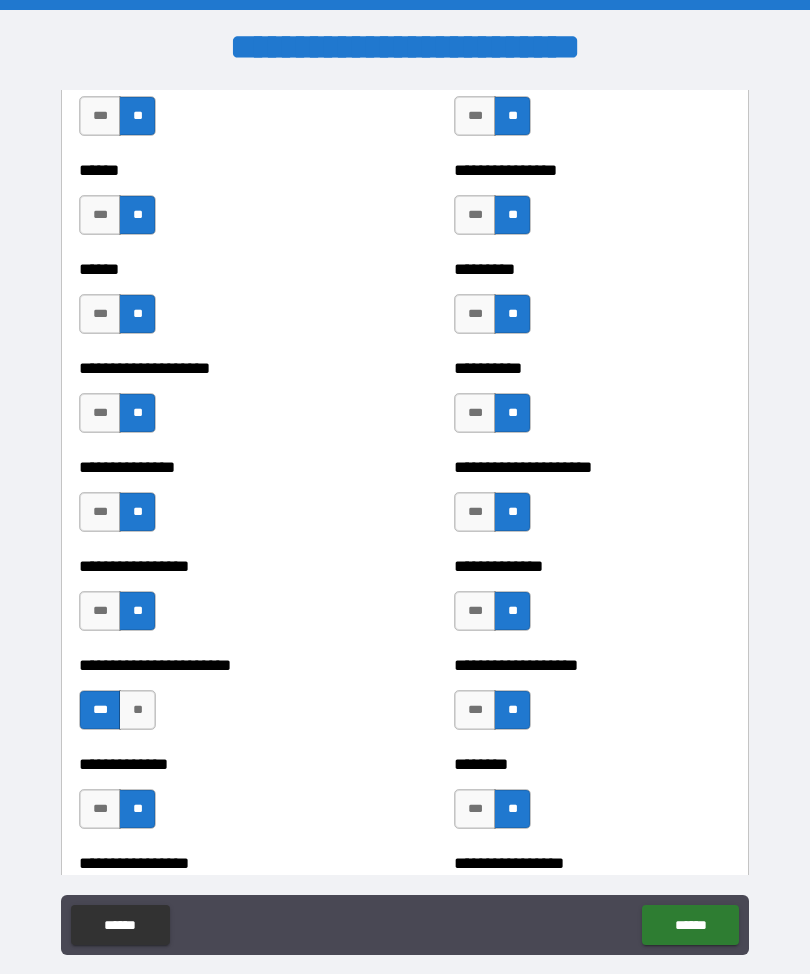click on "***" at bounding box center (100, 809) 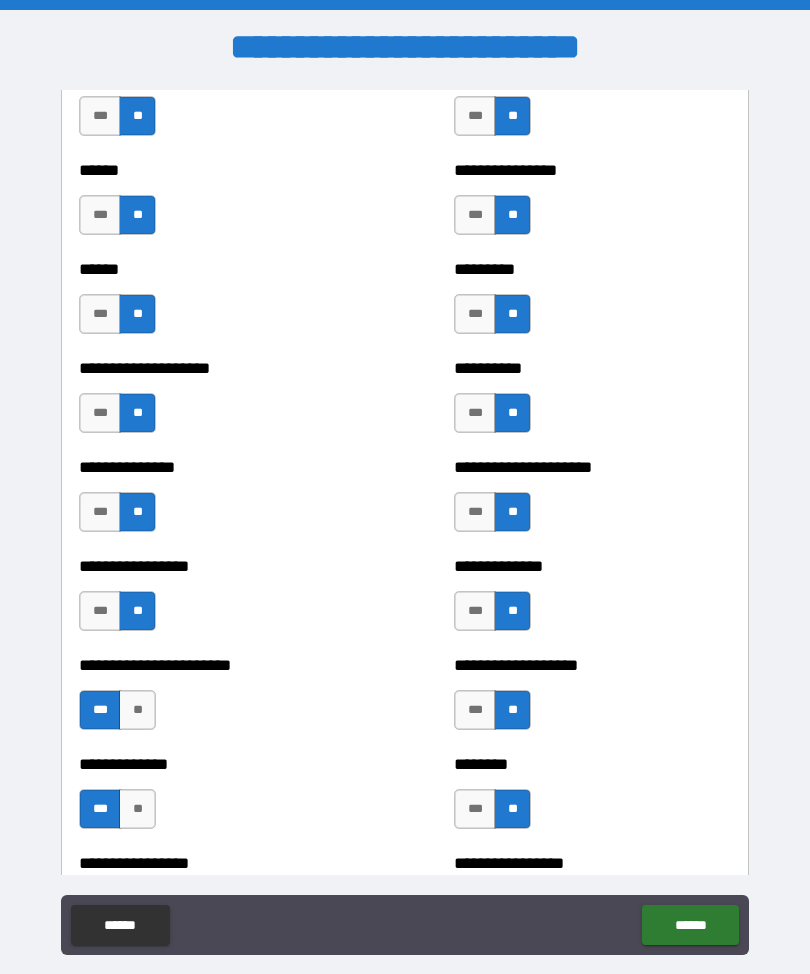 click on "***" at bounding box center (475, 710) 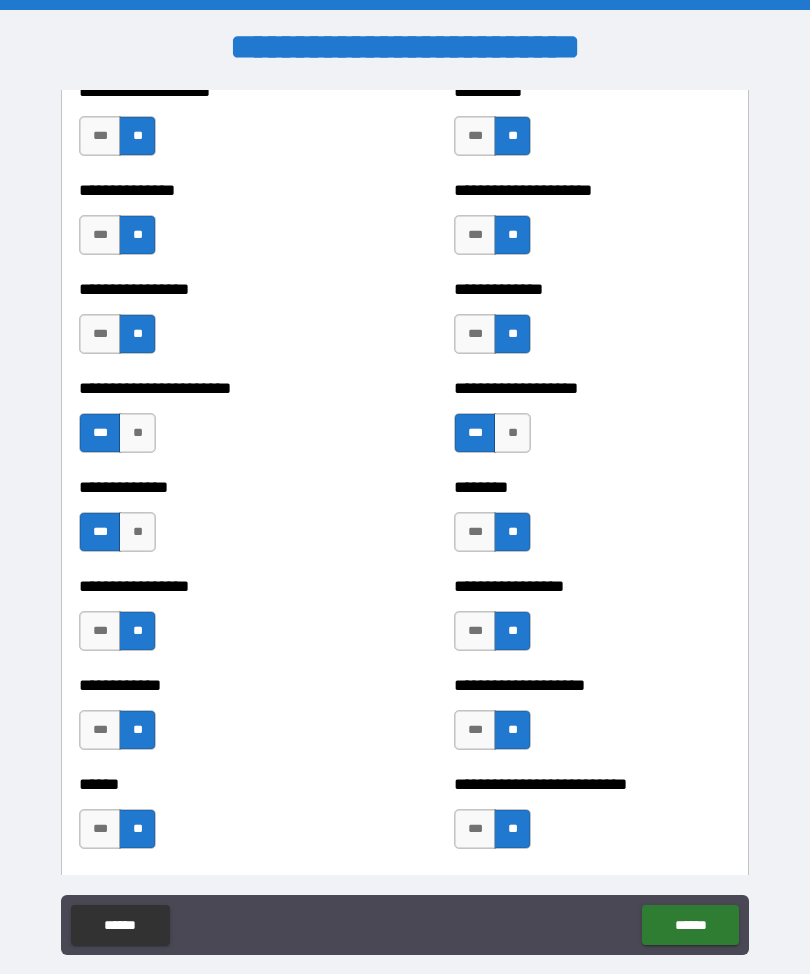 scroll, scrollTop: 3379, scrollLeft: 0, axis: vertical 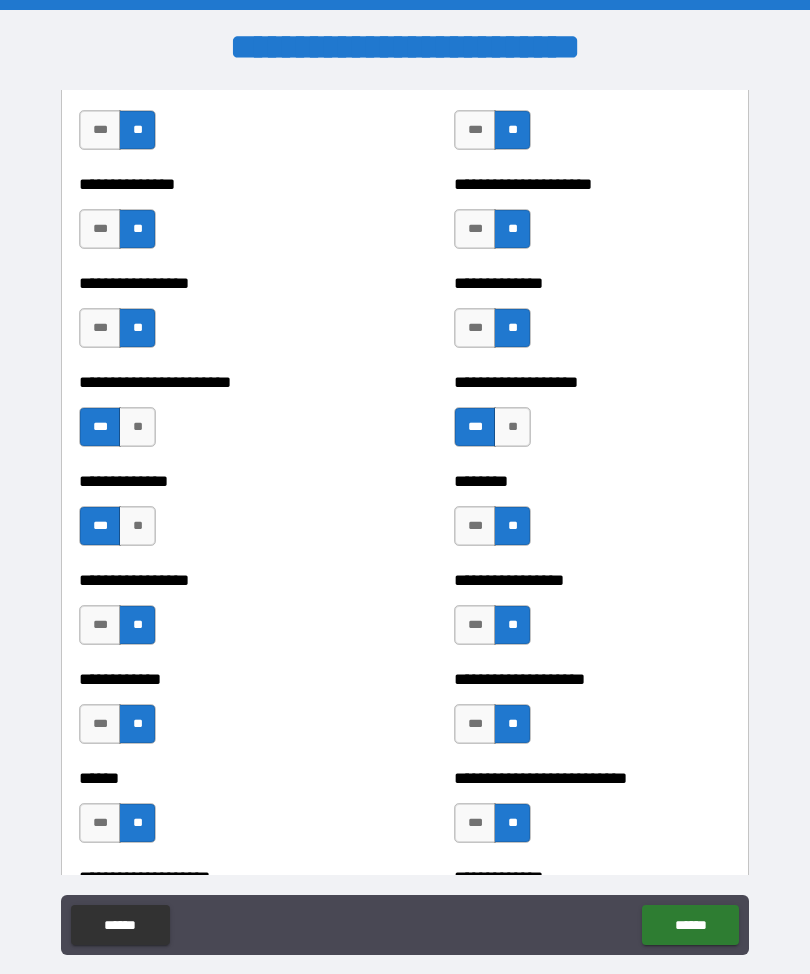 click on "***" at bounding box center [475, 526] 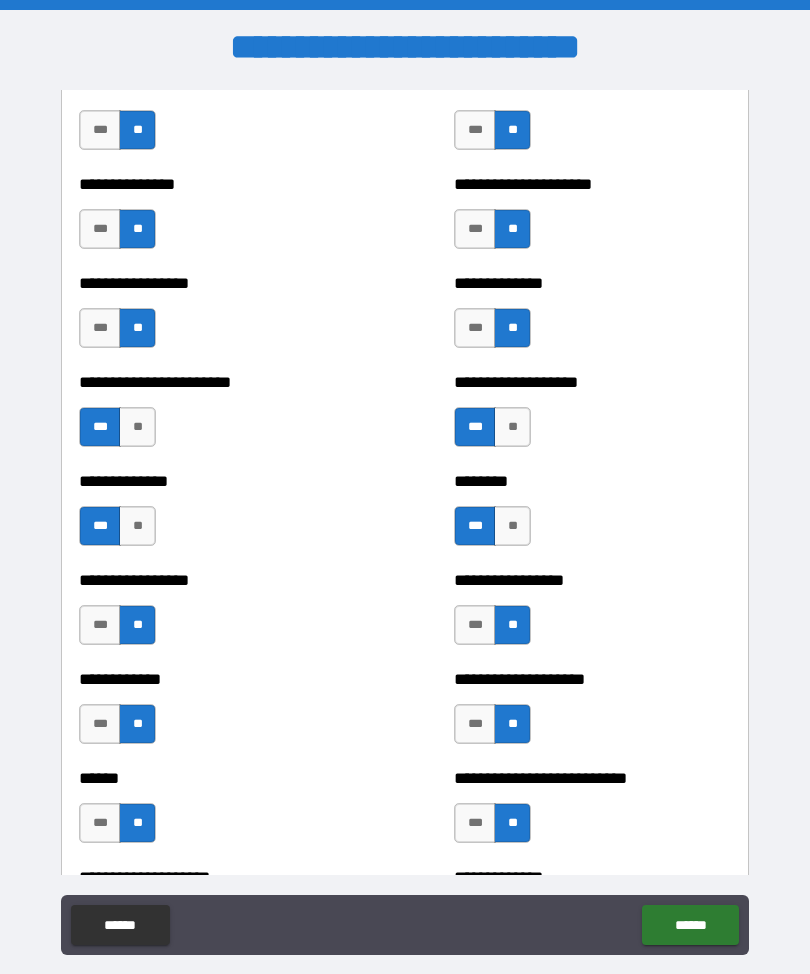 click on "***" at bounding box center (100, 625) 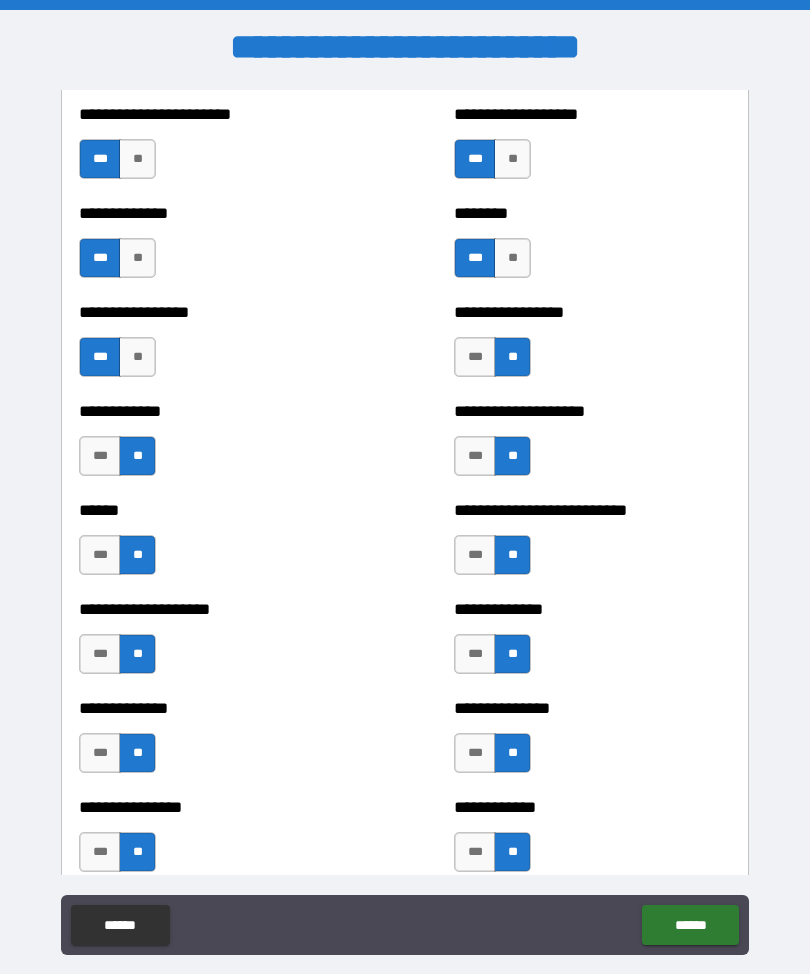 scroll, scrollTop: 3650, scrollLeft: 0, axis: vertical 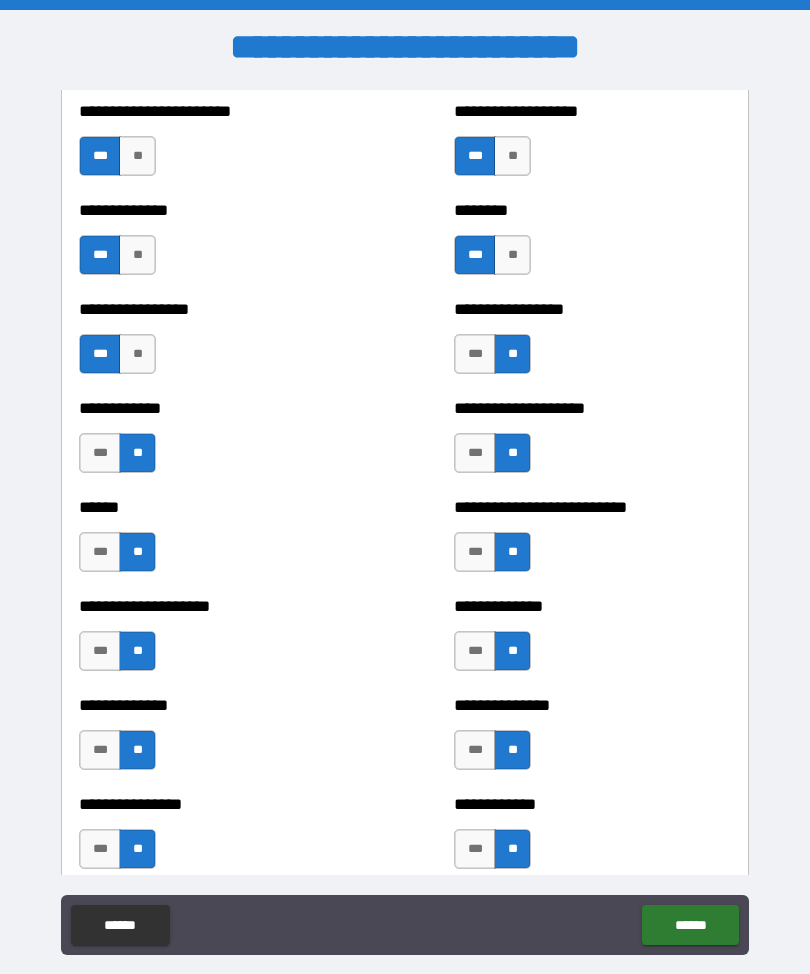 click on "***" at bounding box center [475, 552] 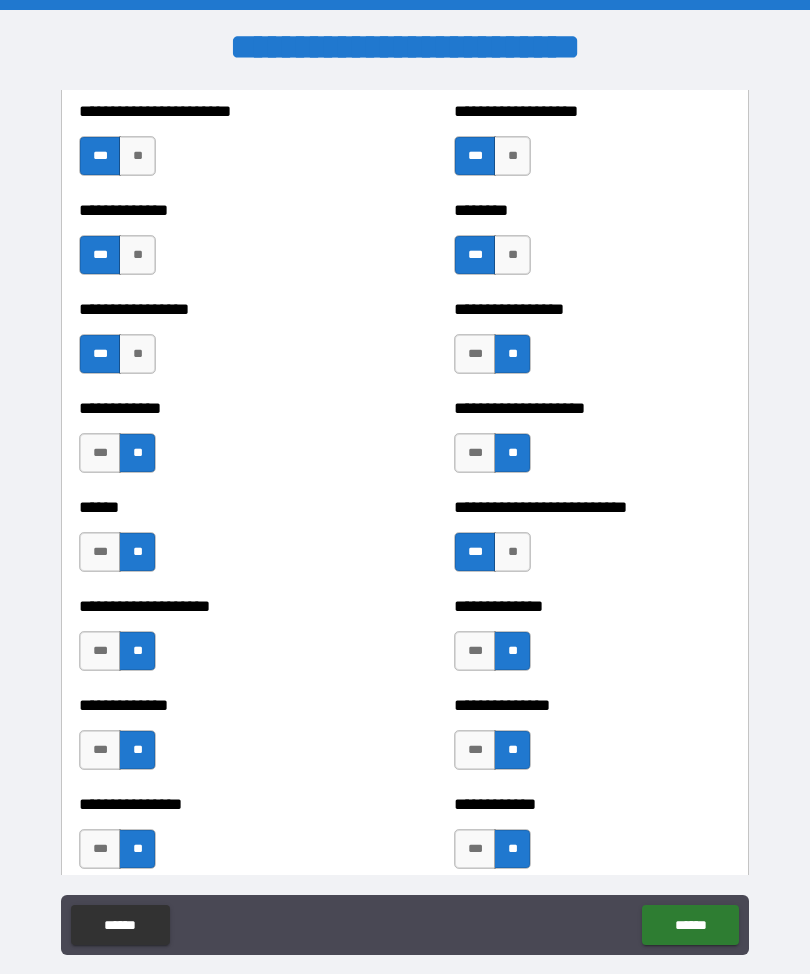 click on "***" at bounding box center (100, 651) 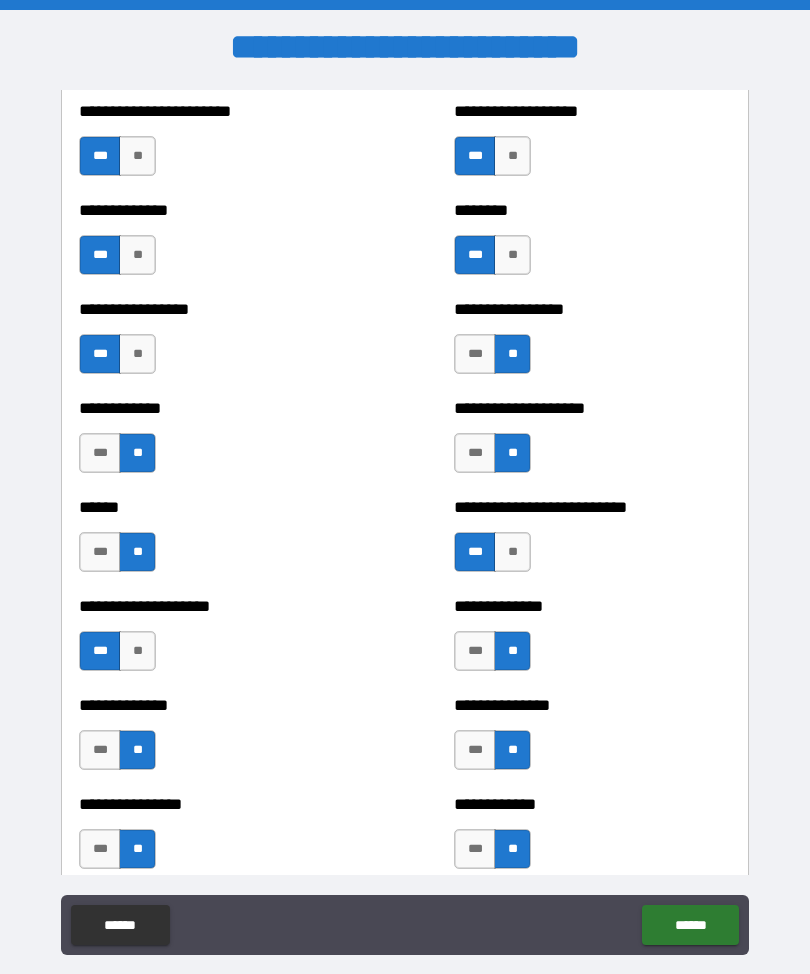 click on "***" at bounding box center (100, 750) 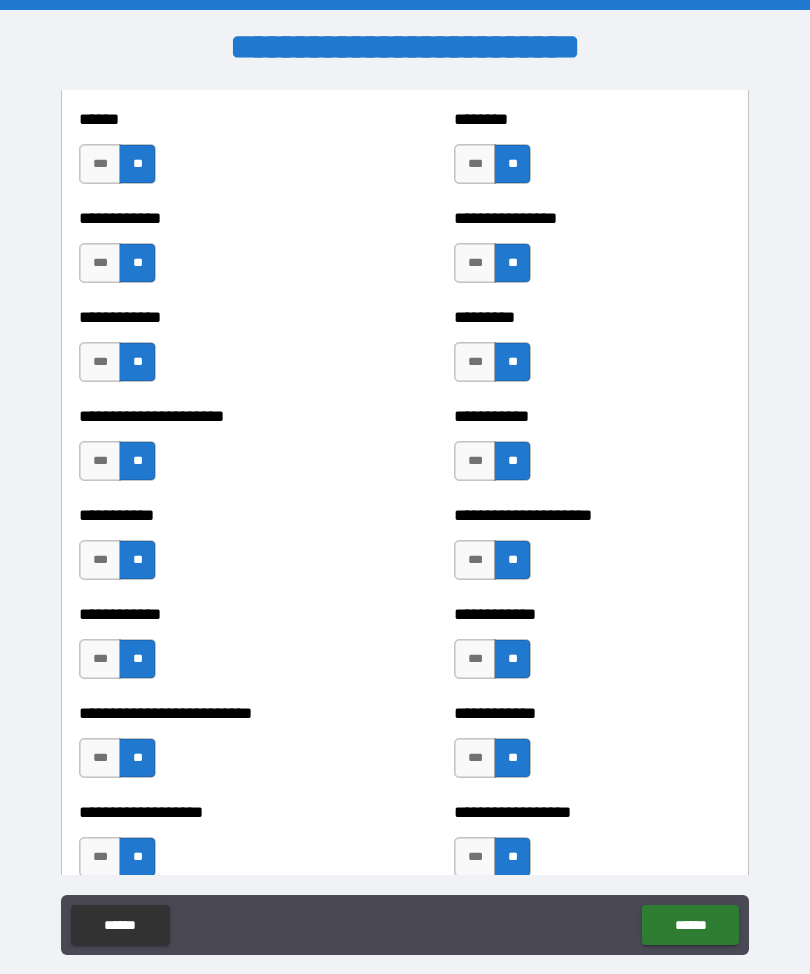 scroll, scrollTop: 5030, scrollLeft: 0, axis: vertical 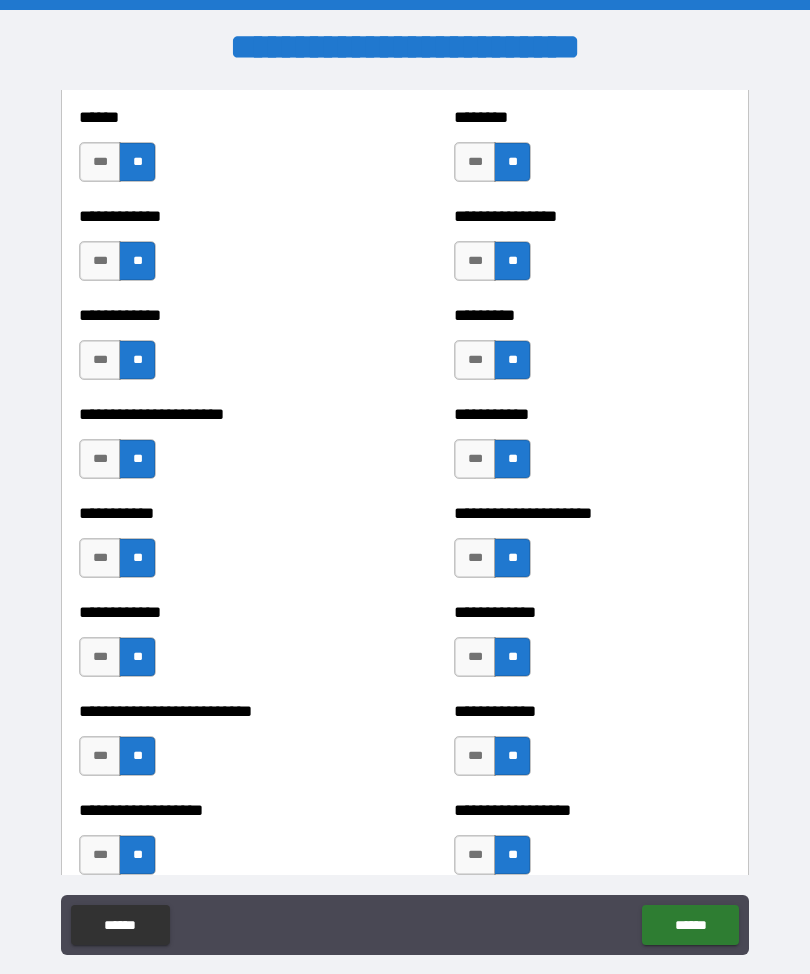 click on "***" at bounding box center (475, 756) 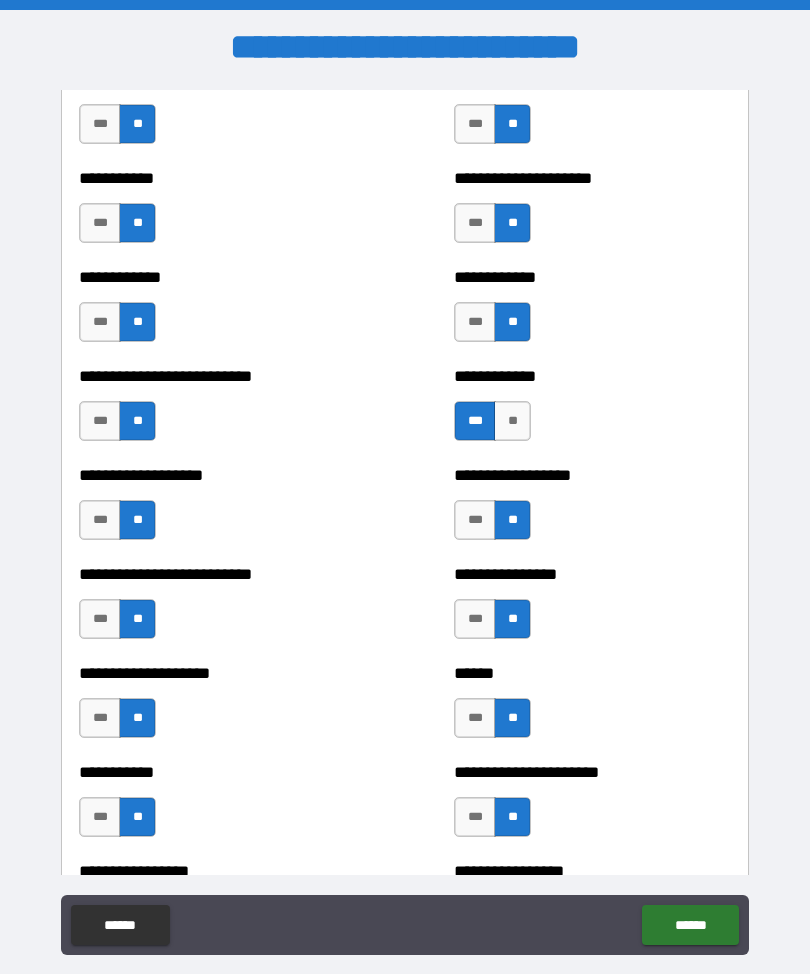 scroll, scrollTop: 5379, scrollLeft: 0, axis: vertical 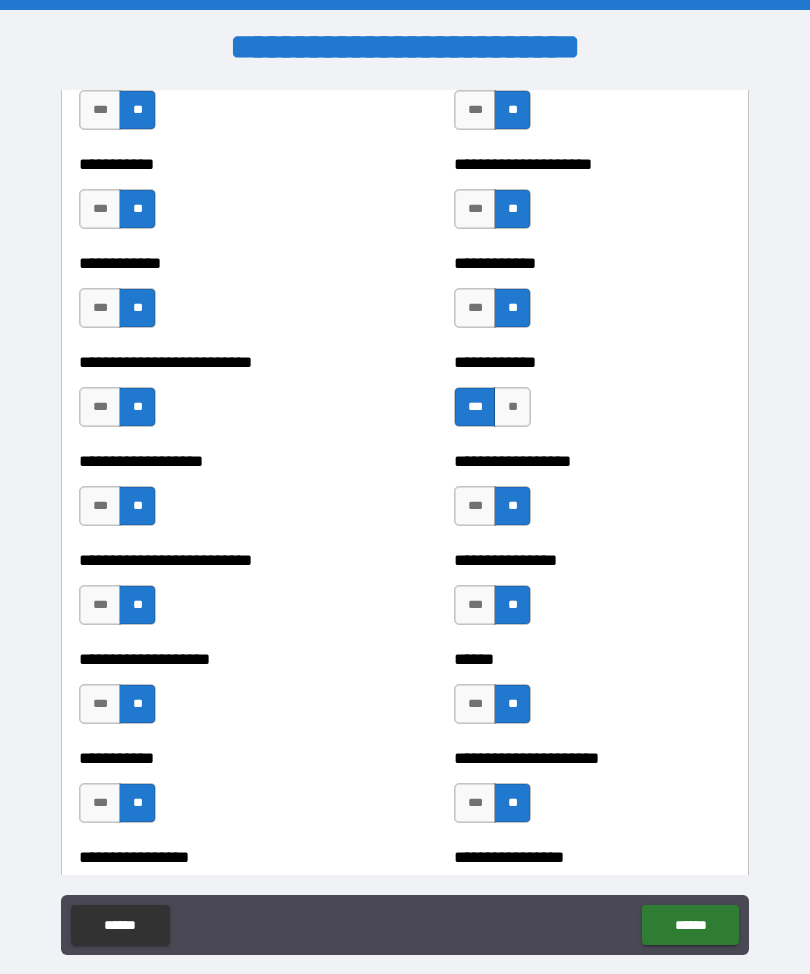 click on "***" at bounding box center (100, 407) 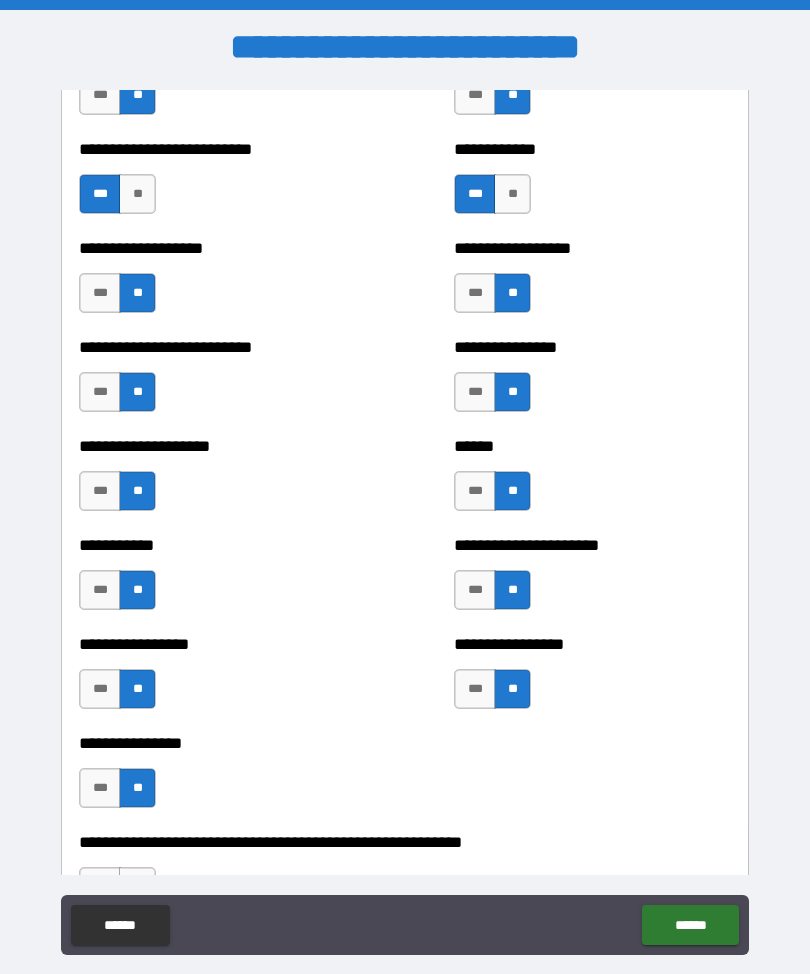 scroll, scrollTop: 5593, scrollLeft: 0, axis: vertical 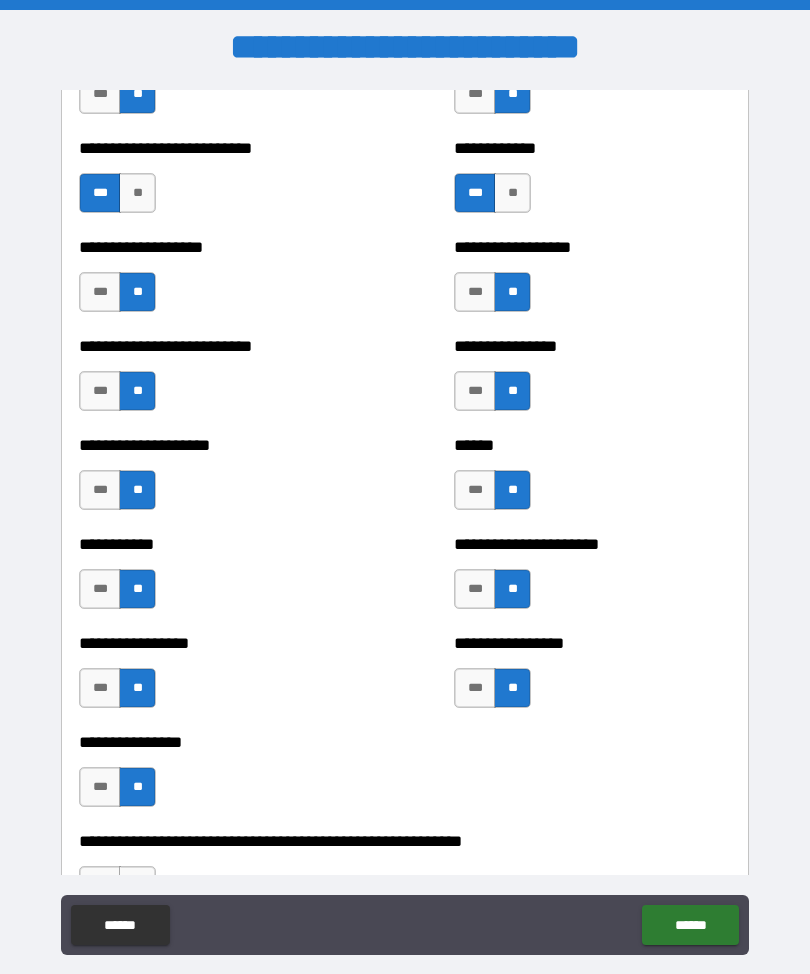 click on "***" at bounding box center (475, 589) 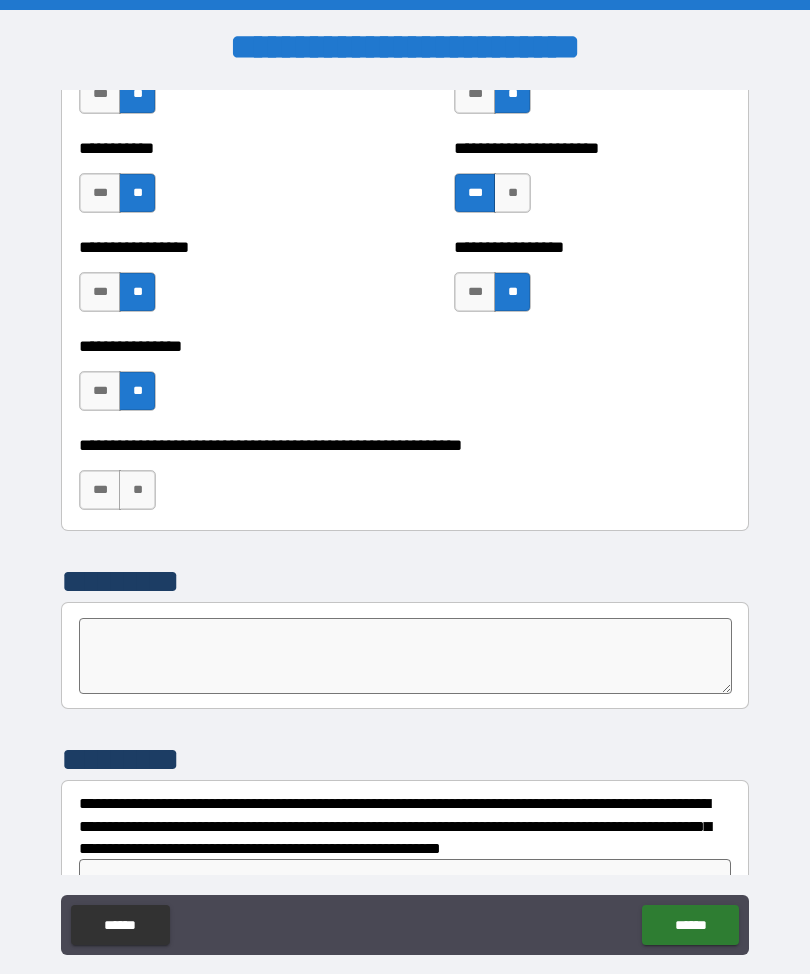 scroll, scrollTop: 5994, scrollLeft: 0, axis: vertical 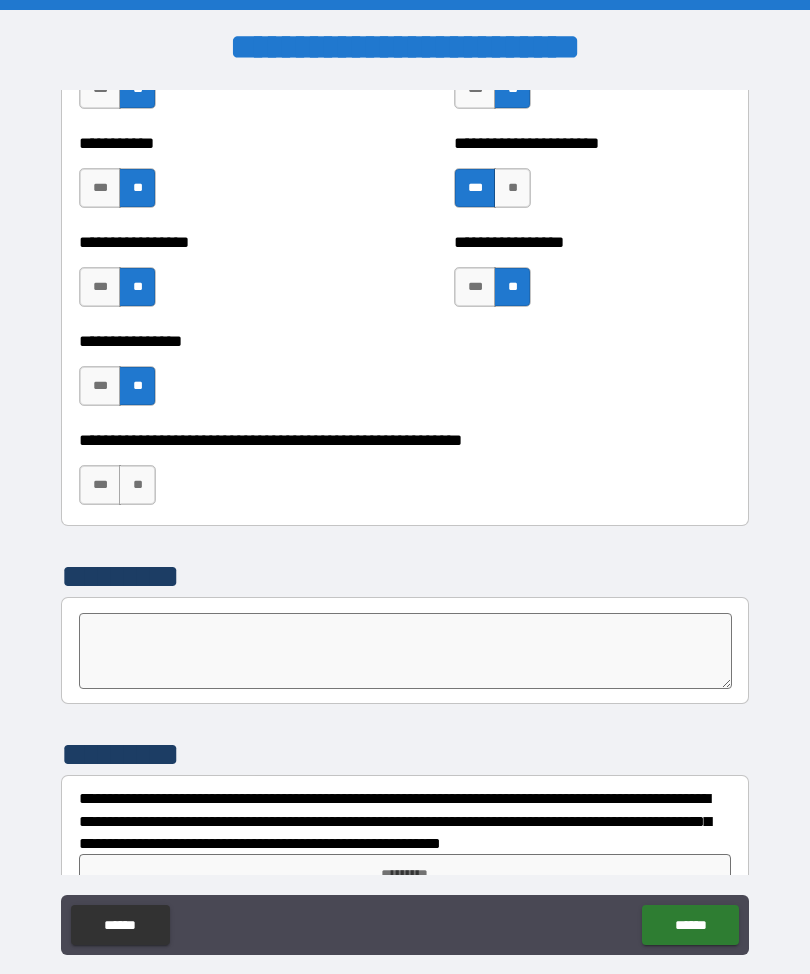 click on "**" at bounding box center [137, 485] 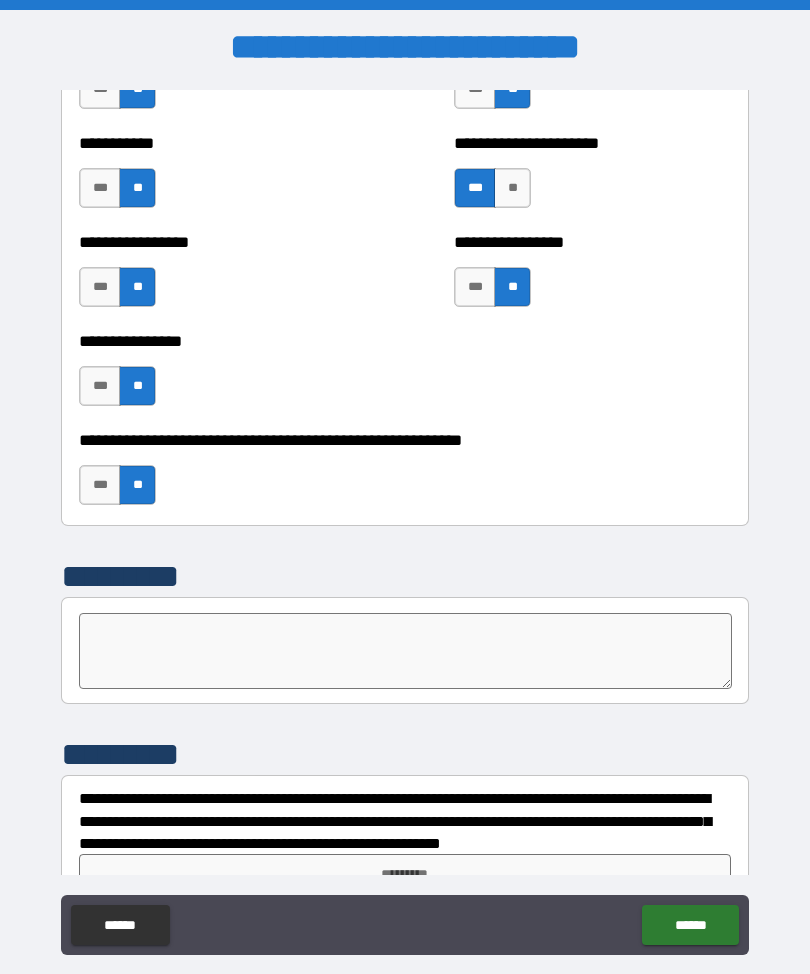 click on "***" at bounding box center [100, 485] 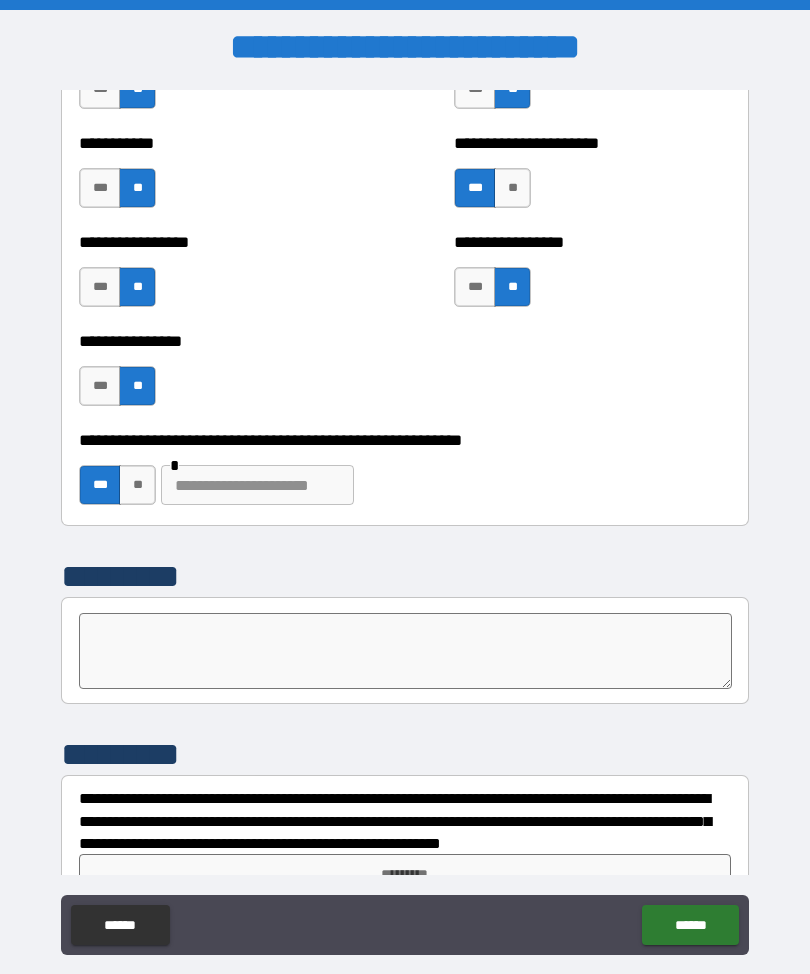 click at bounding box center [405, 651] 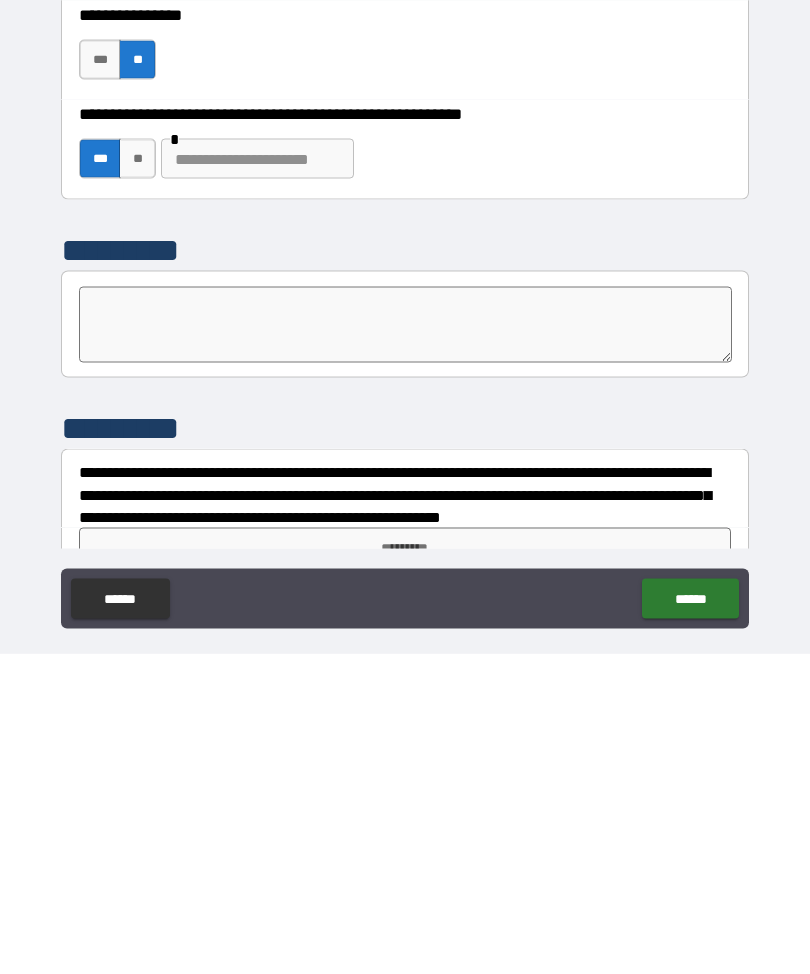 type on "*" 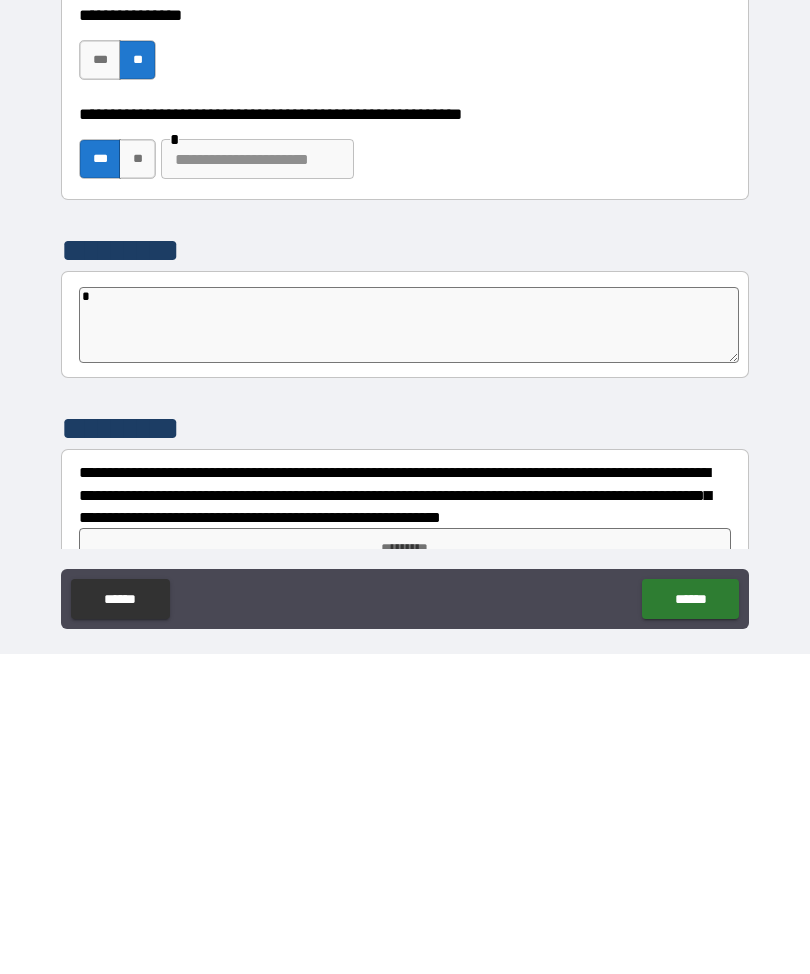type on "*" 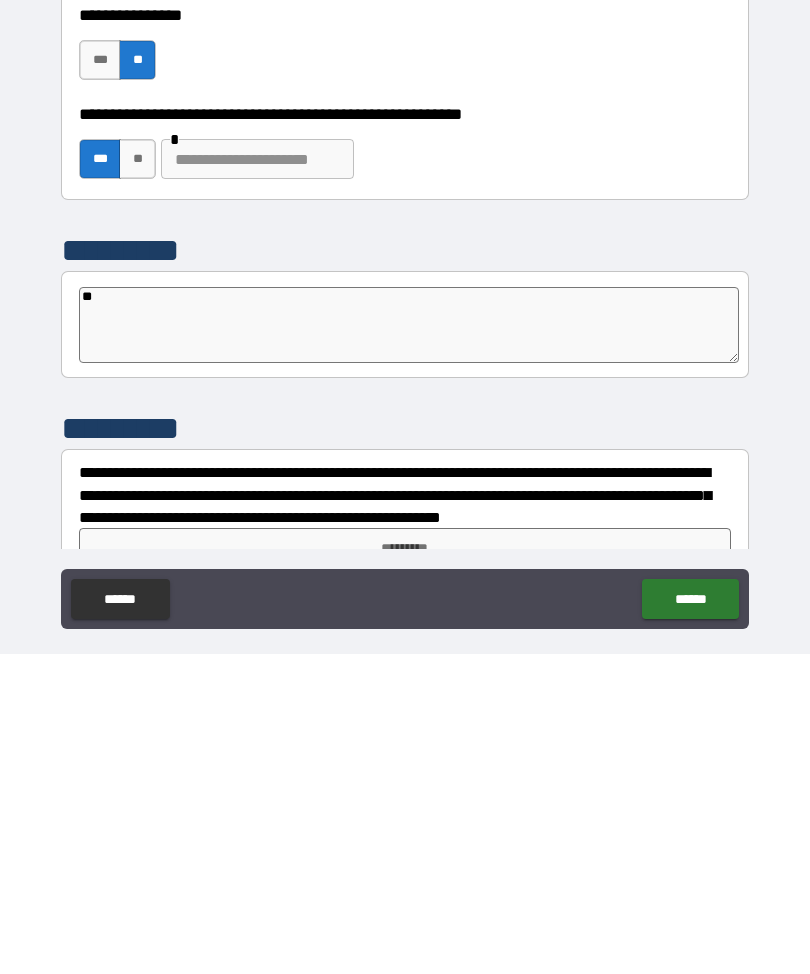 type on "*" 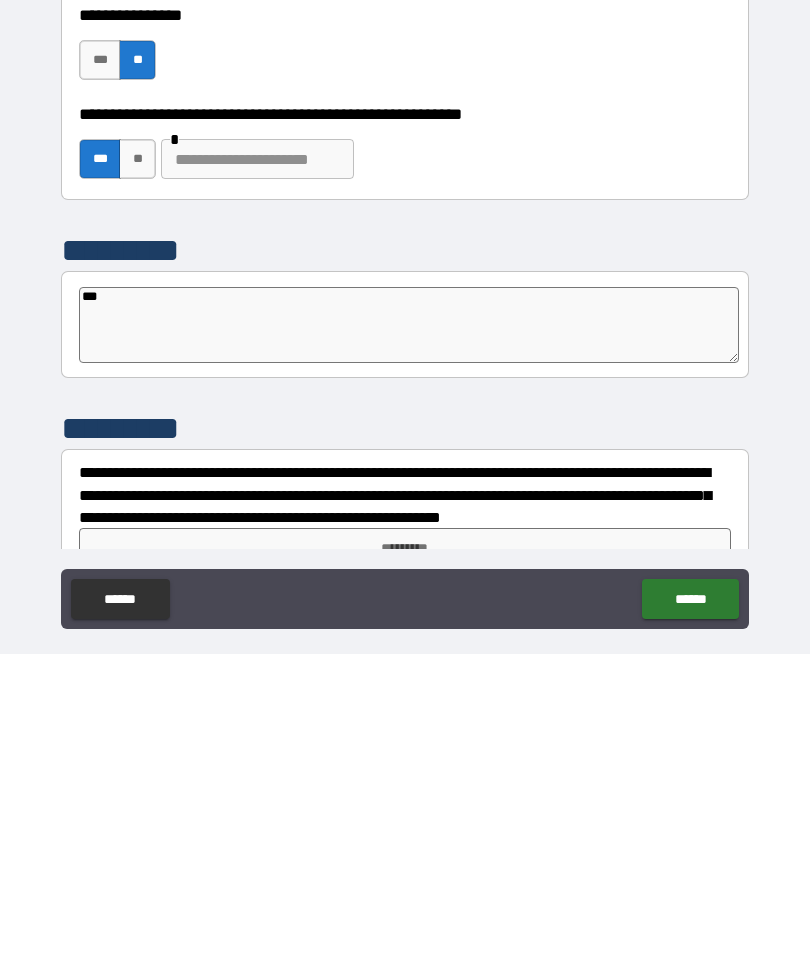 type on "*" 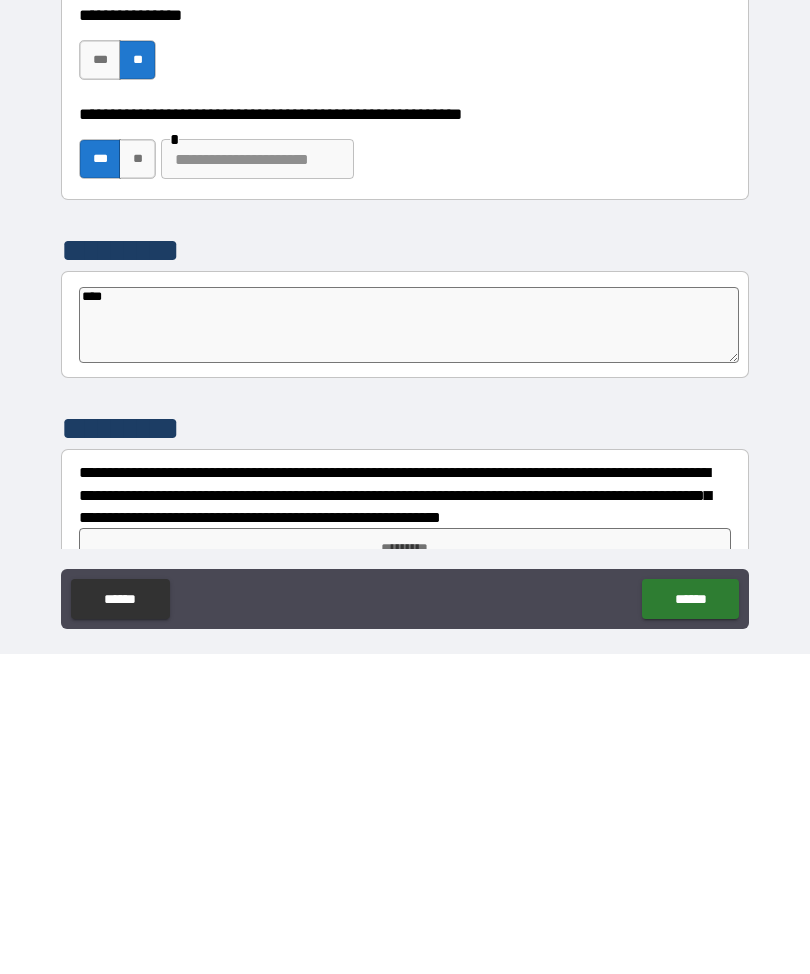 type on "*" 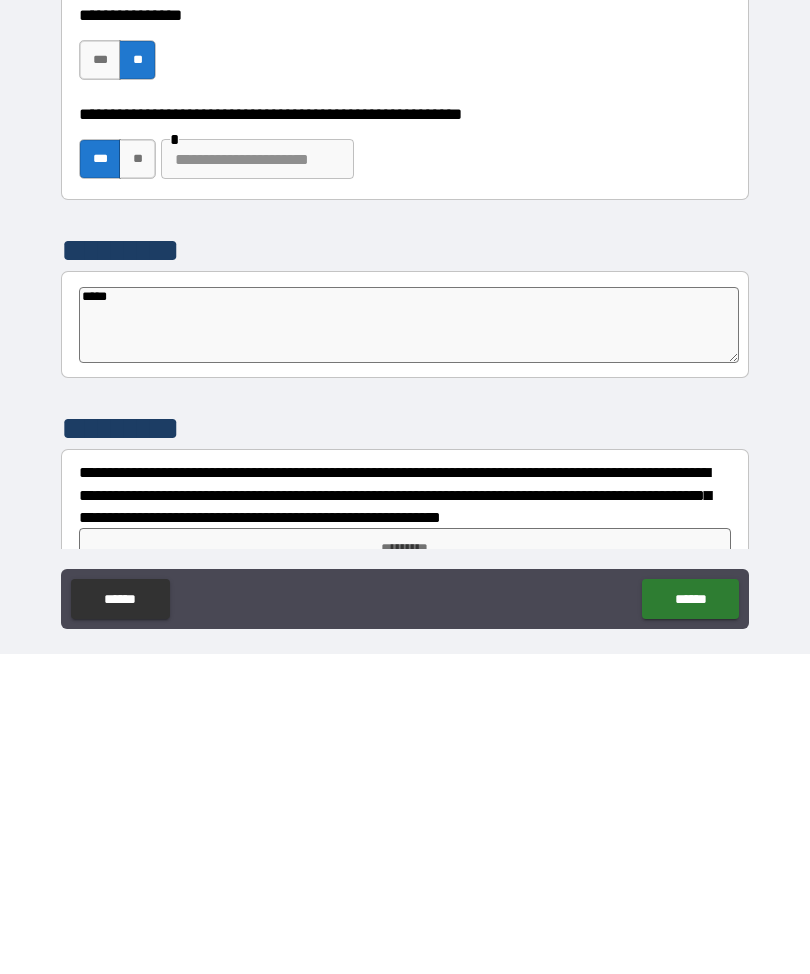 type on "*" 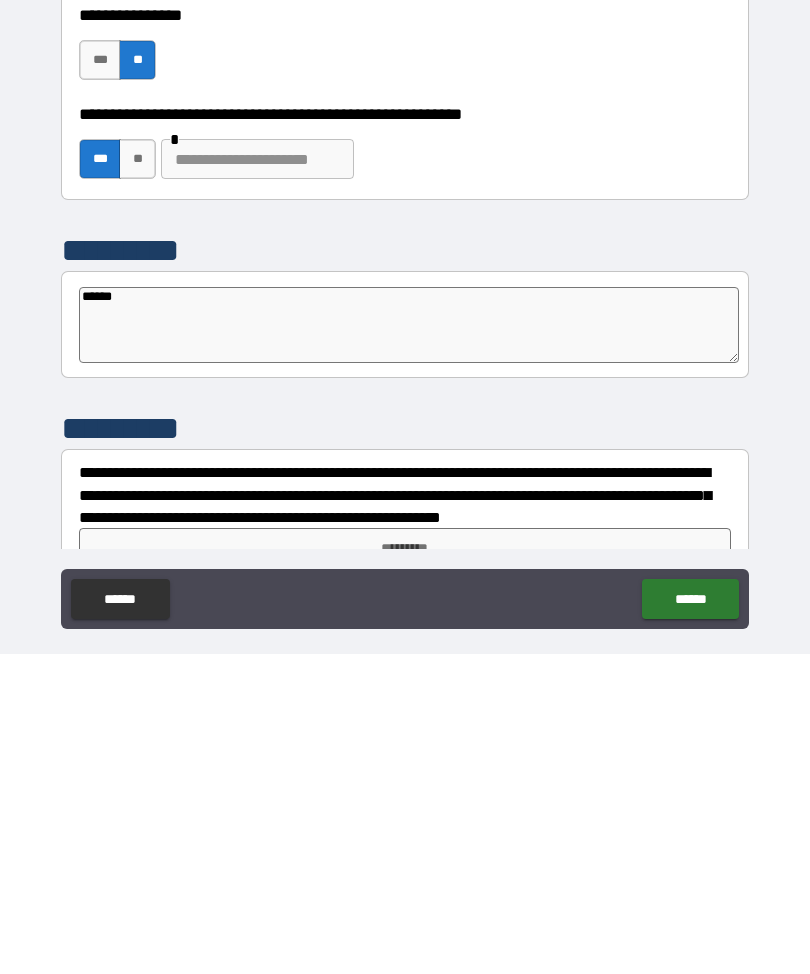 type on "*" 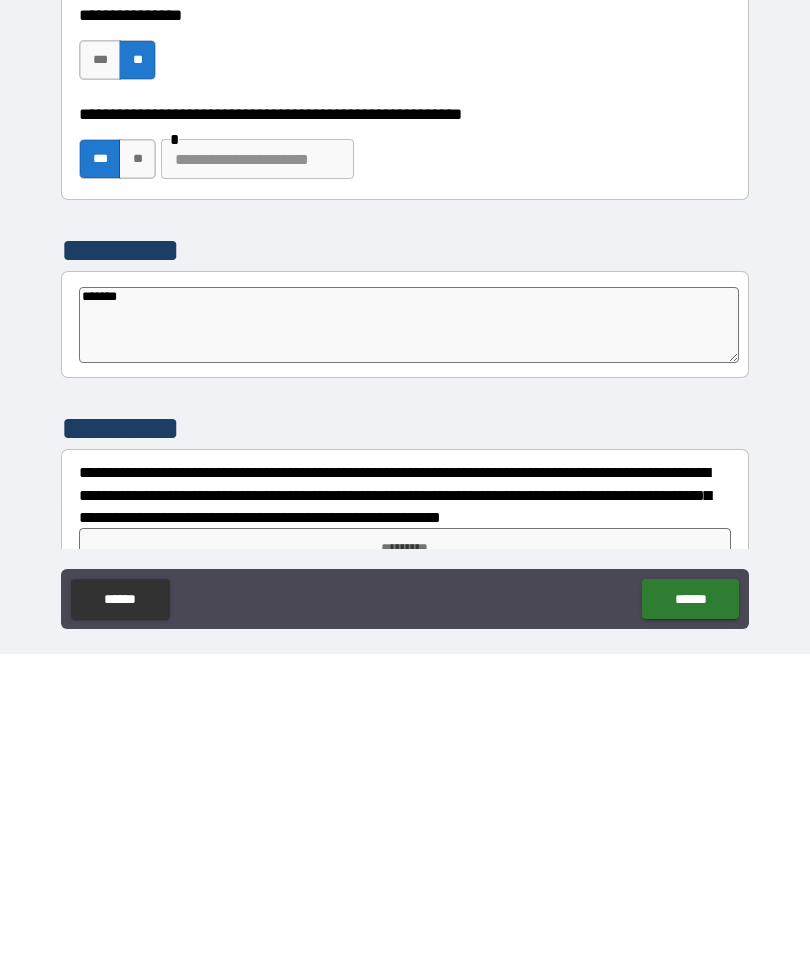 type on "*" 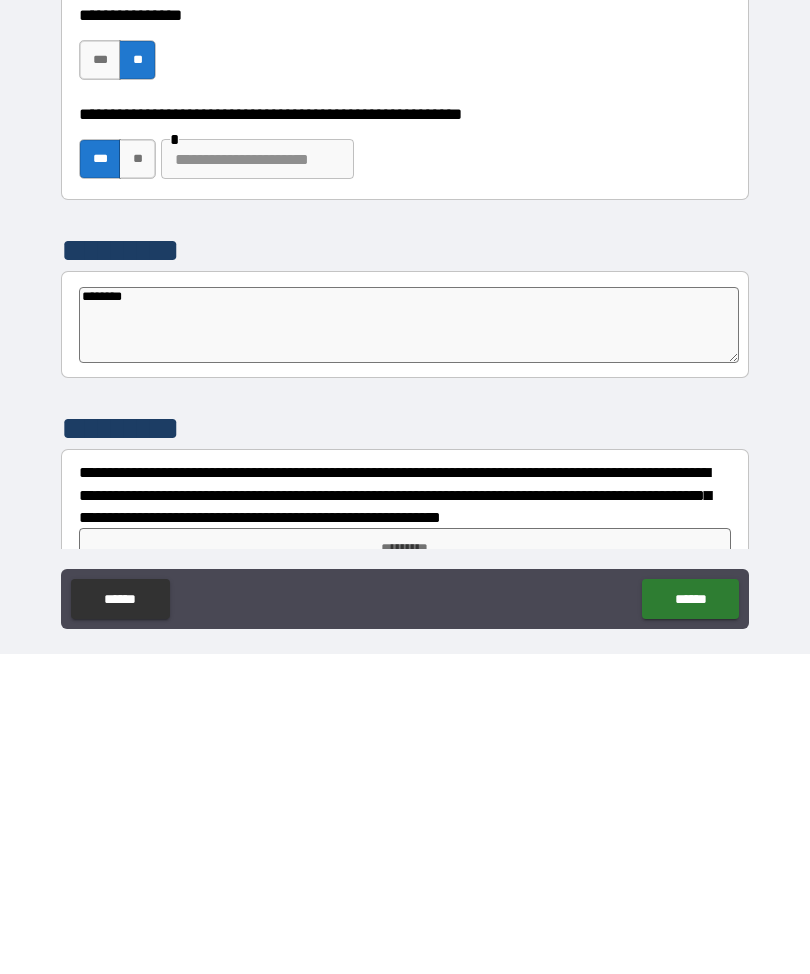 type on "*" 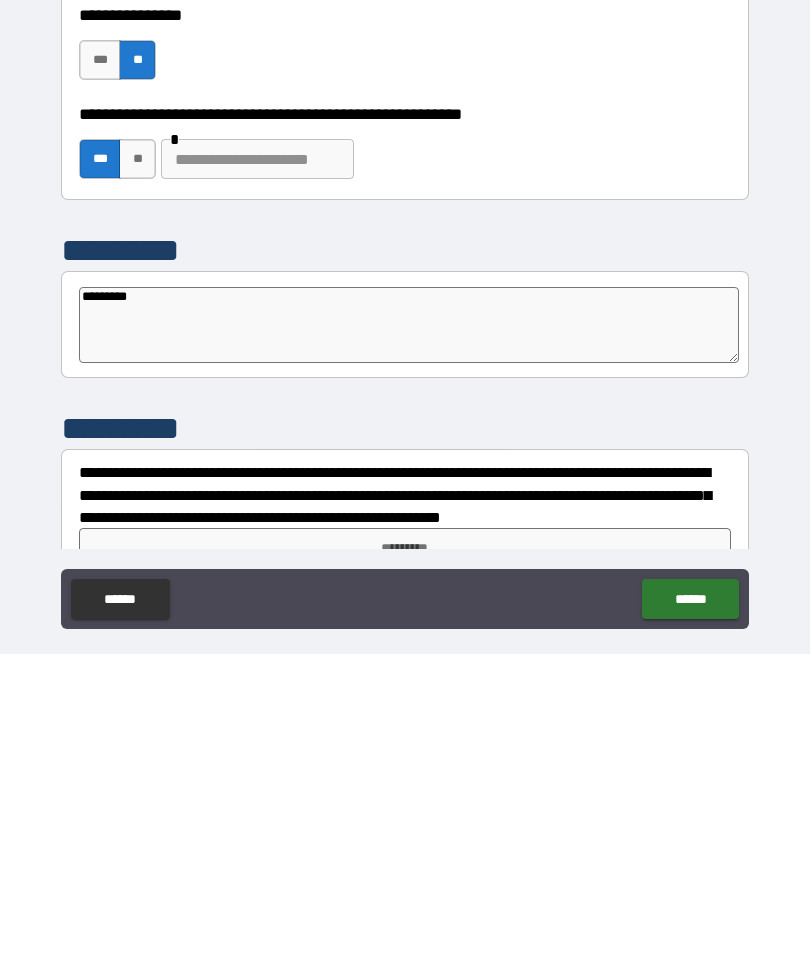 type on "*" 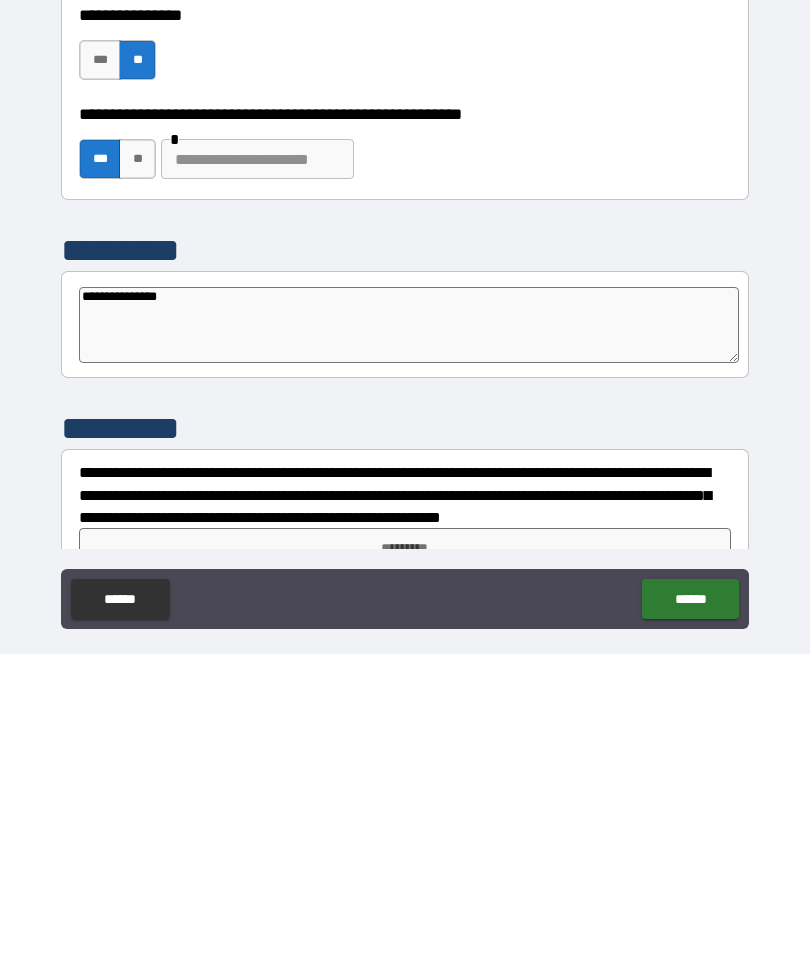 type on "**********" 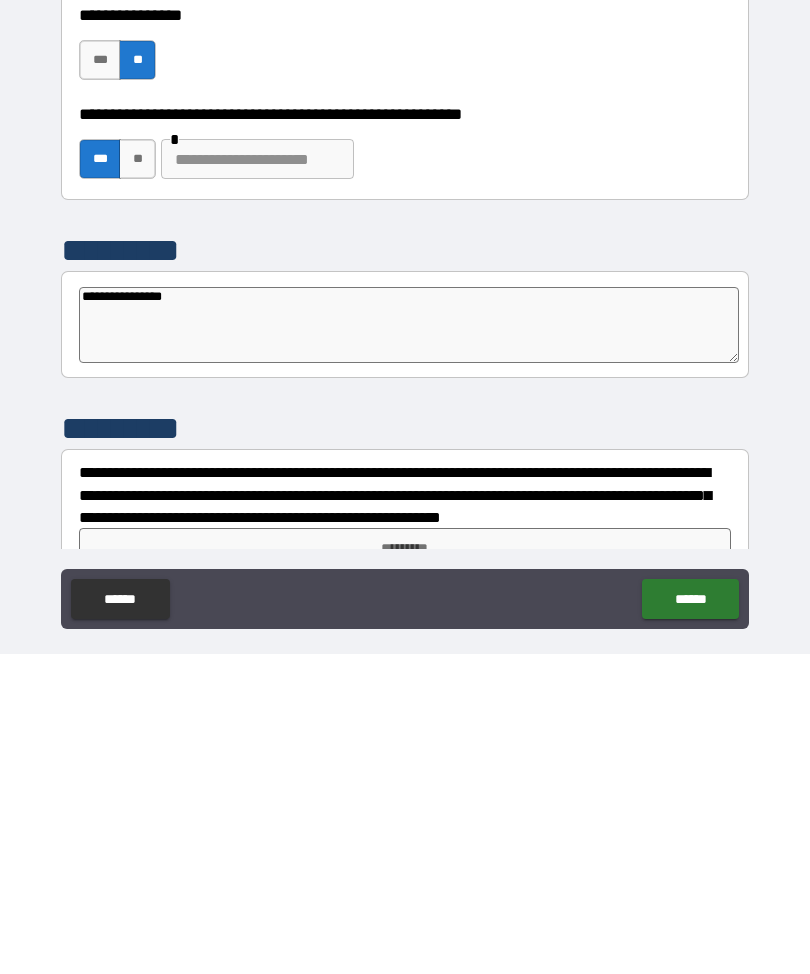 type on "*" 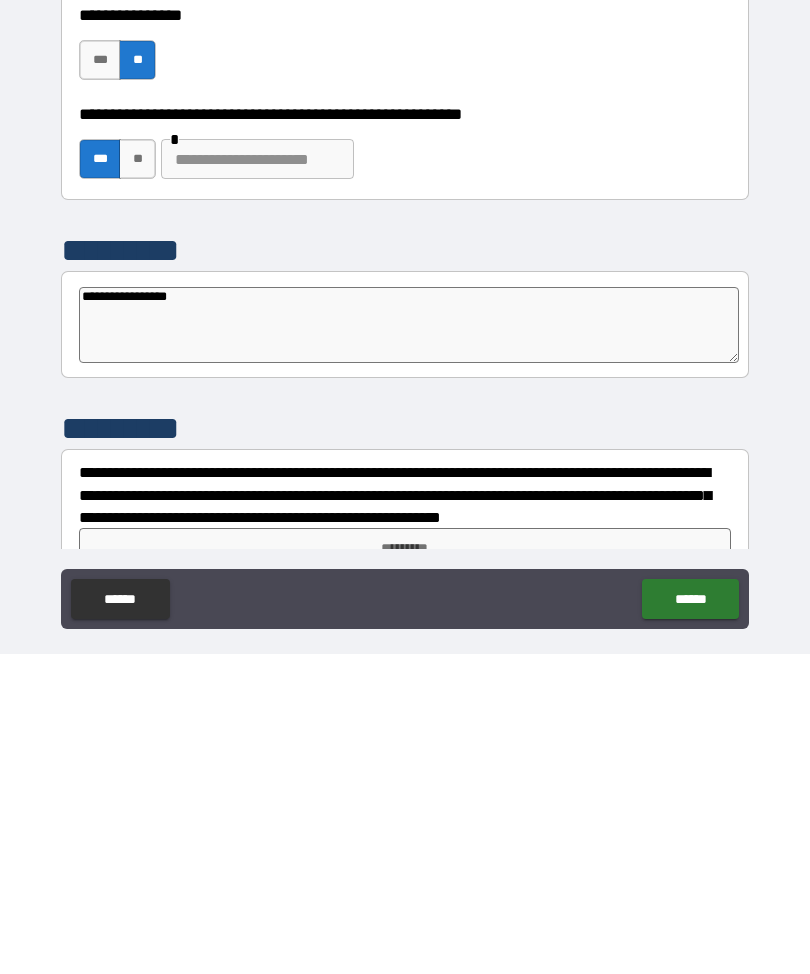 type on "*" 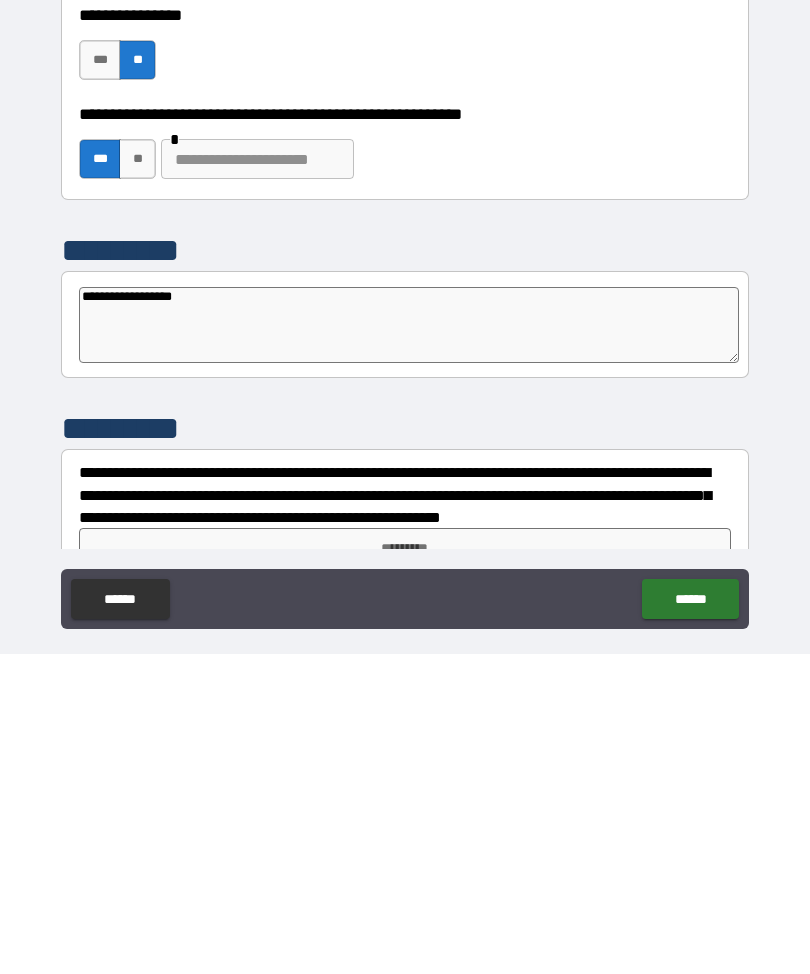 type on "*" 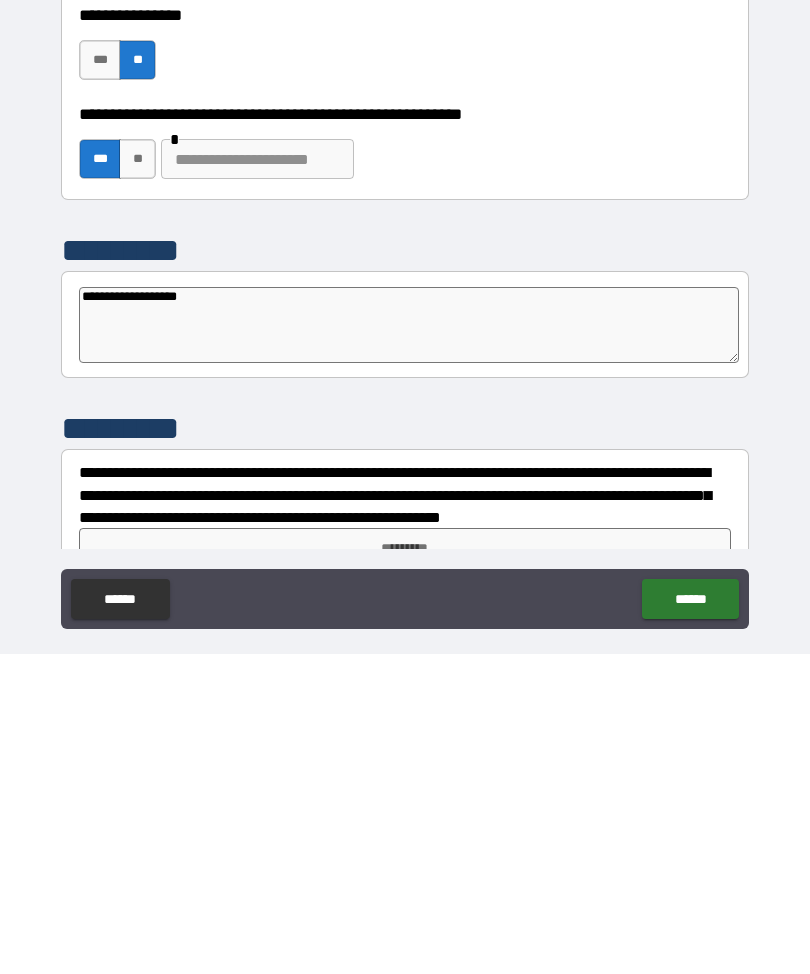 type on "*" 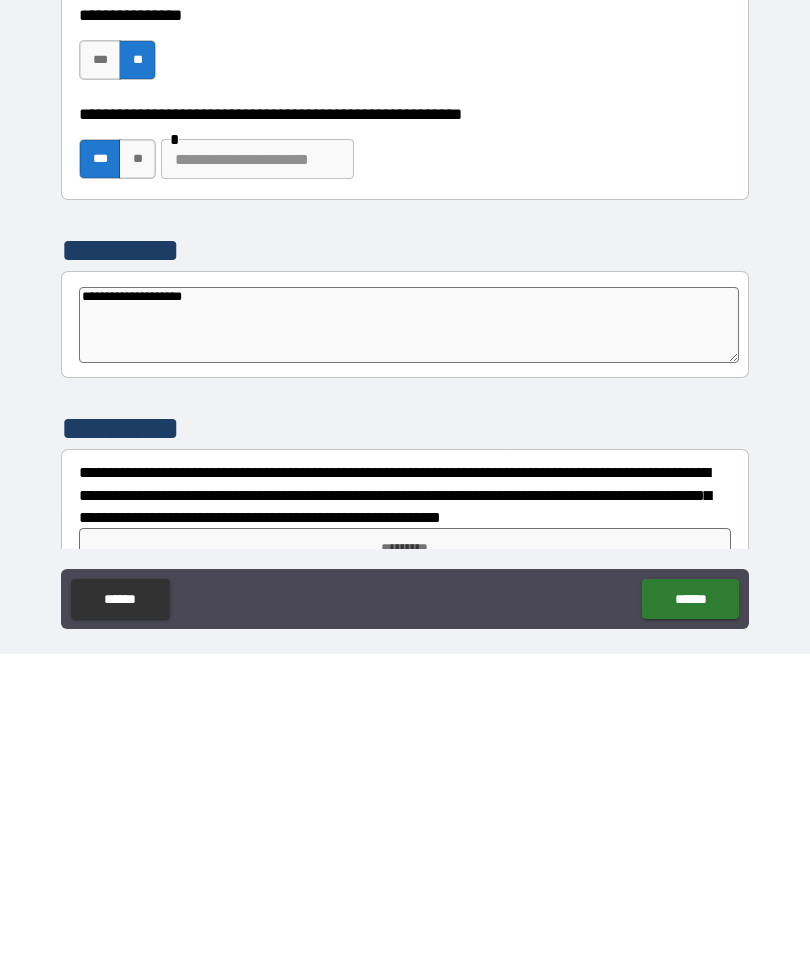 type on "*" 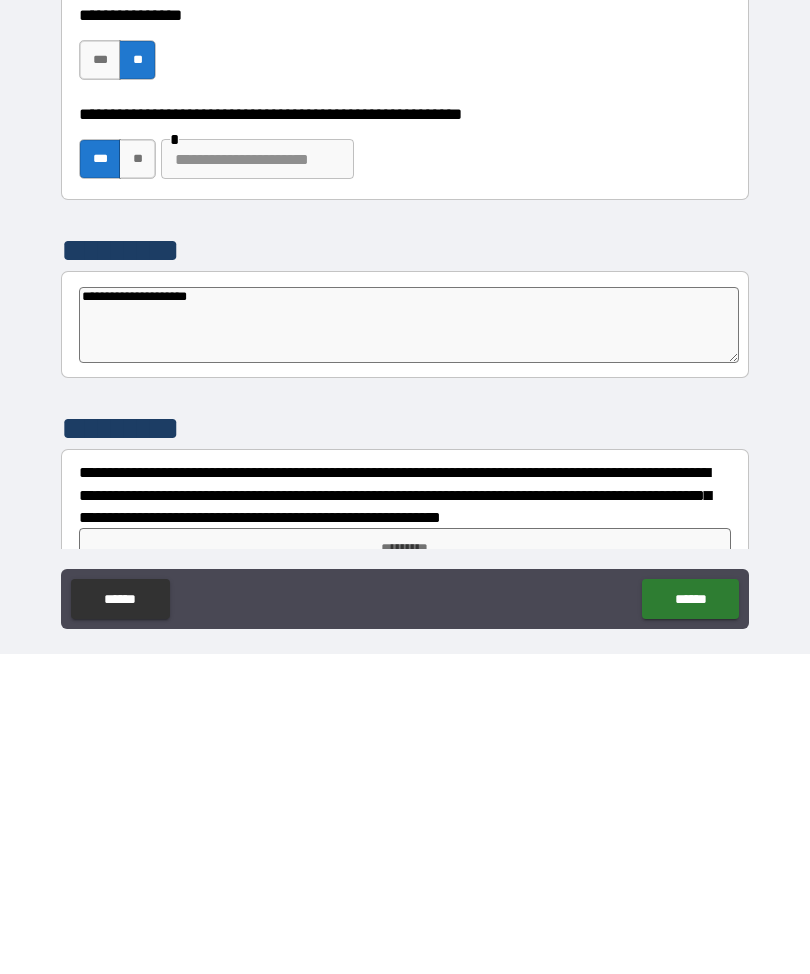 type on "*" 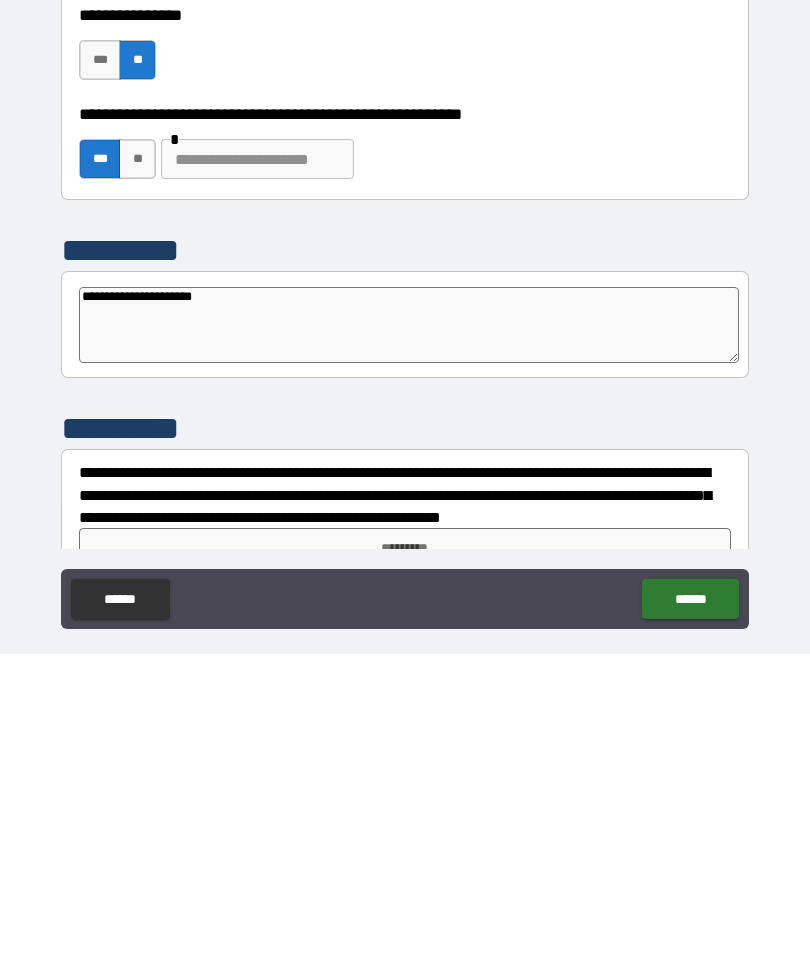 type on "*" 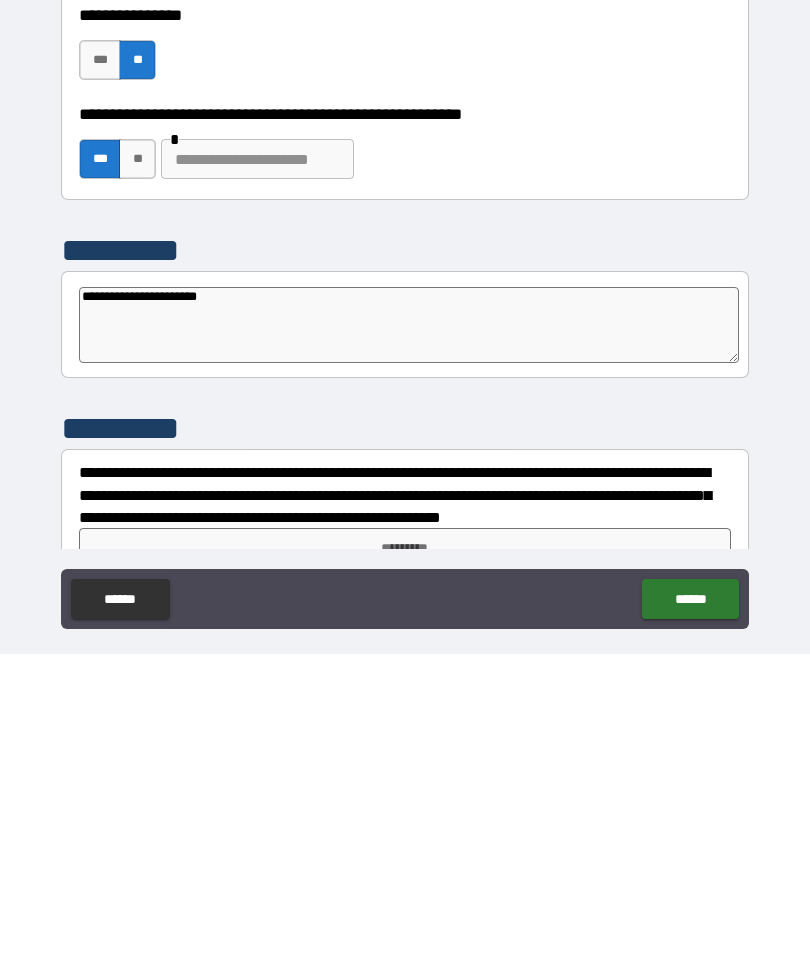 type on "**********" 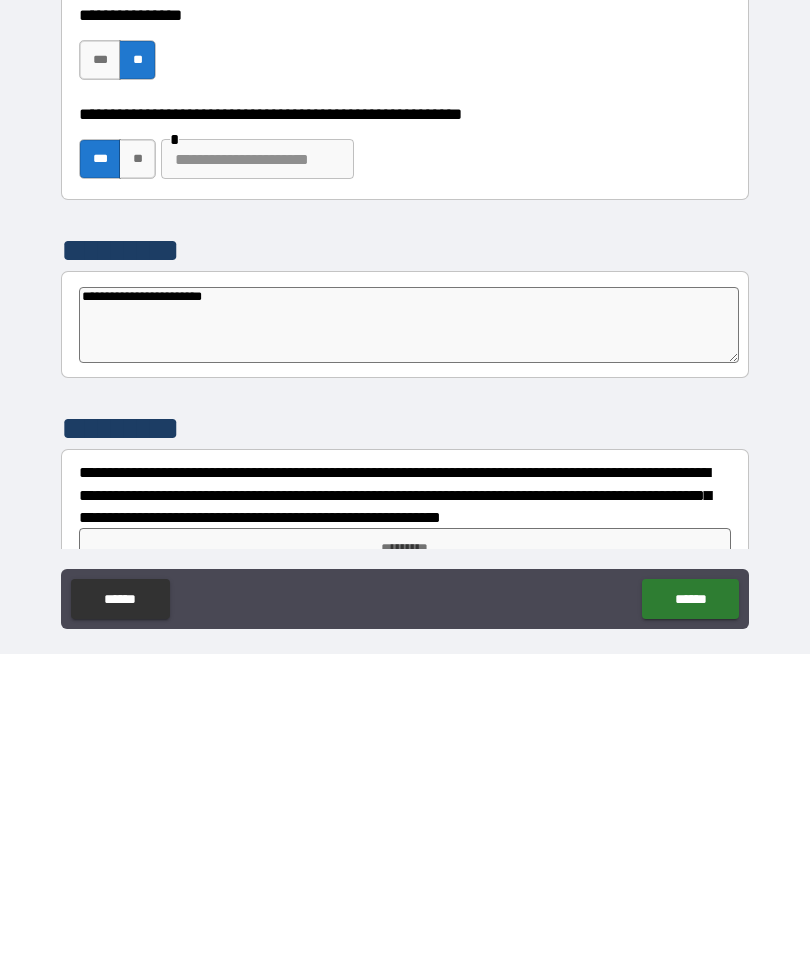 type on "*" 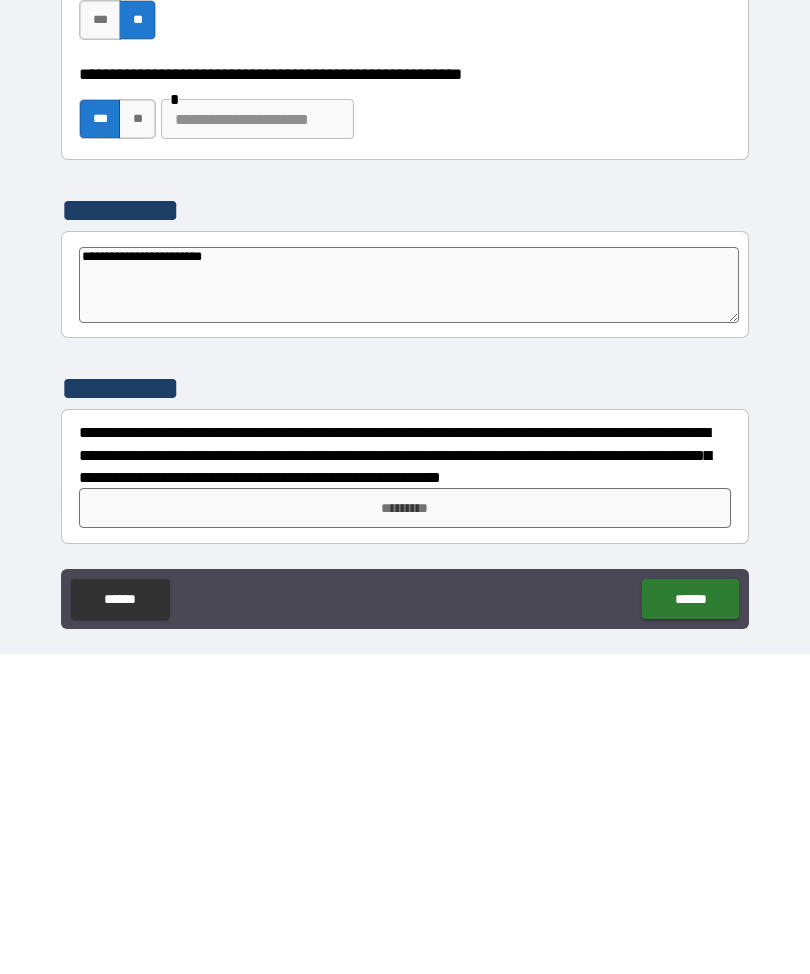 scroll, scrollTop: 6034, scrollLeft: 0, axis: vertical 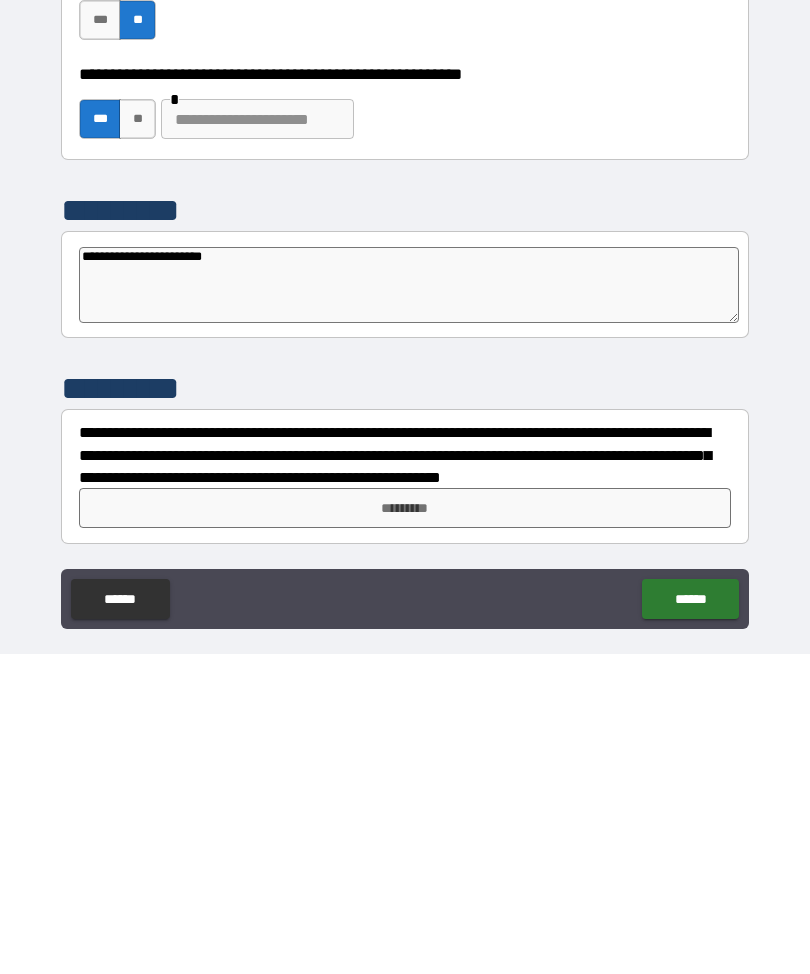 type on "**********" 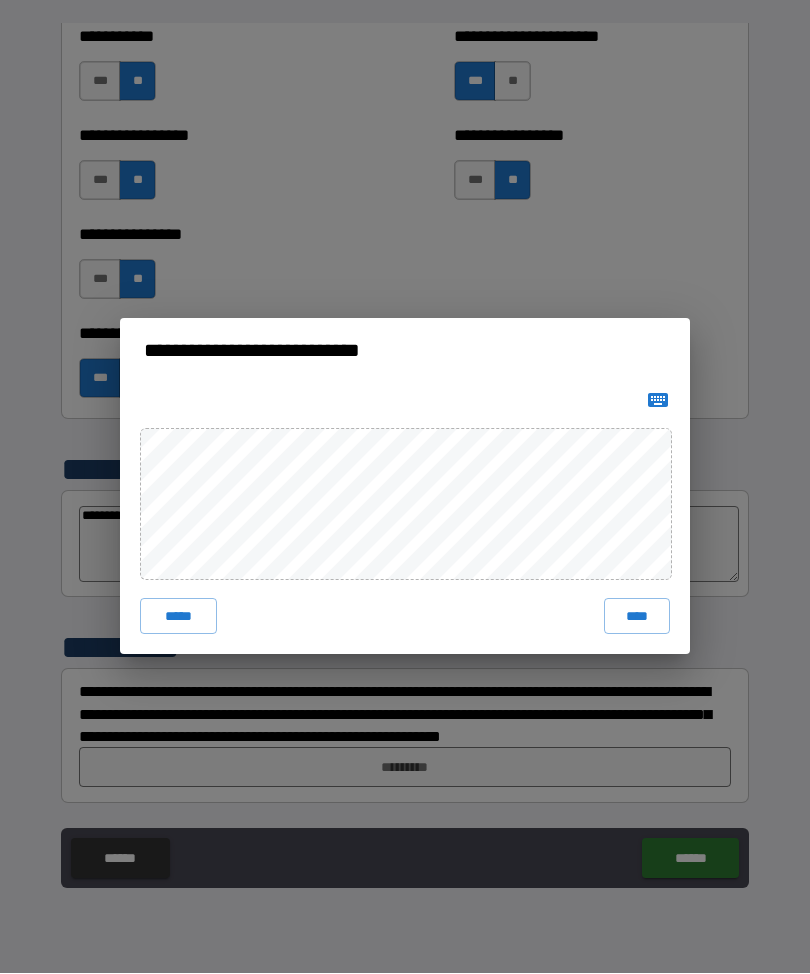 click on "****" at bounding box center (637, 617) 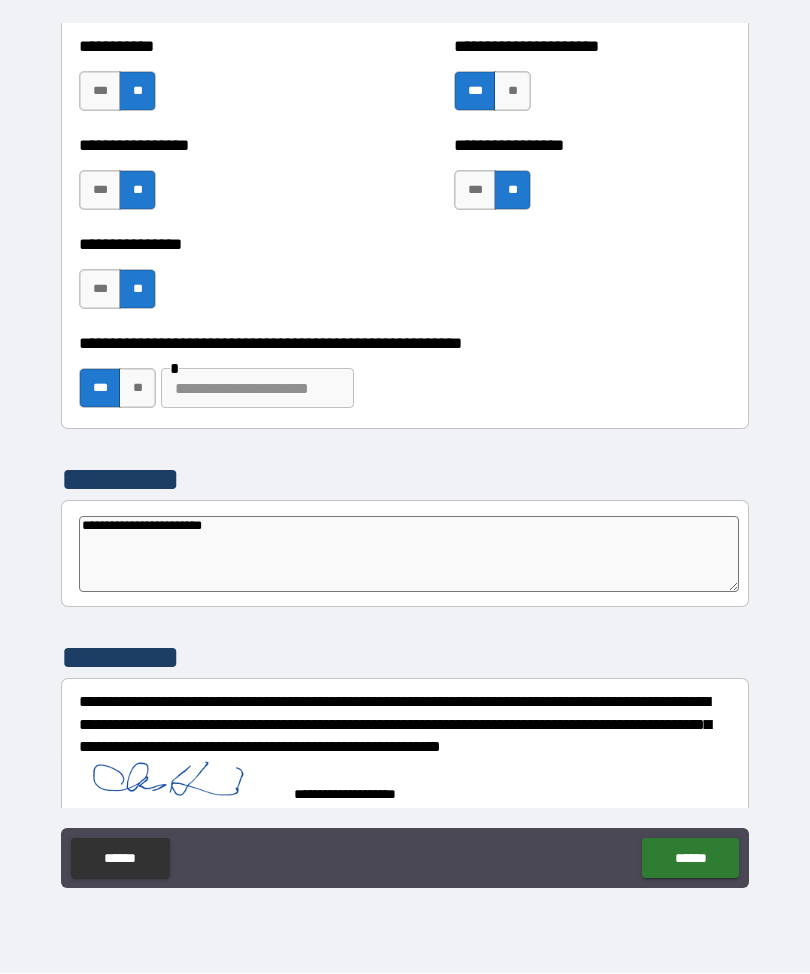 type on "*" 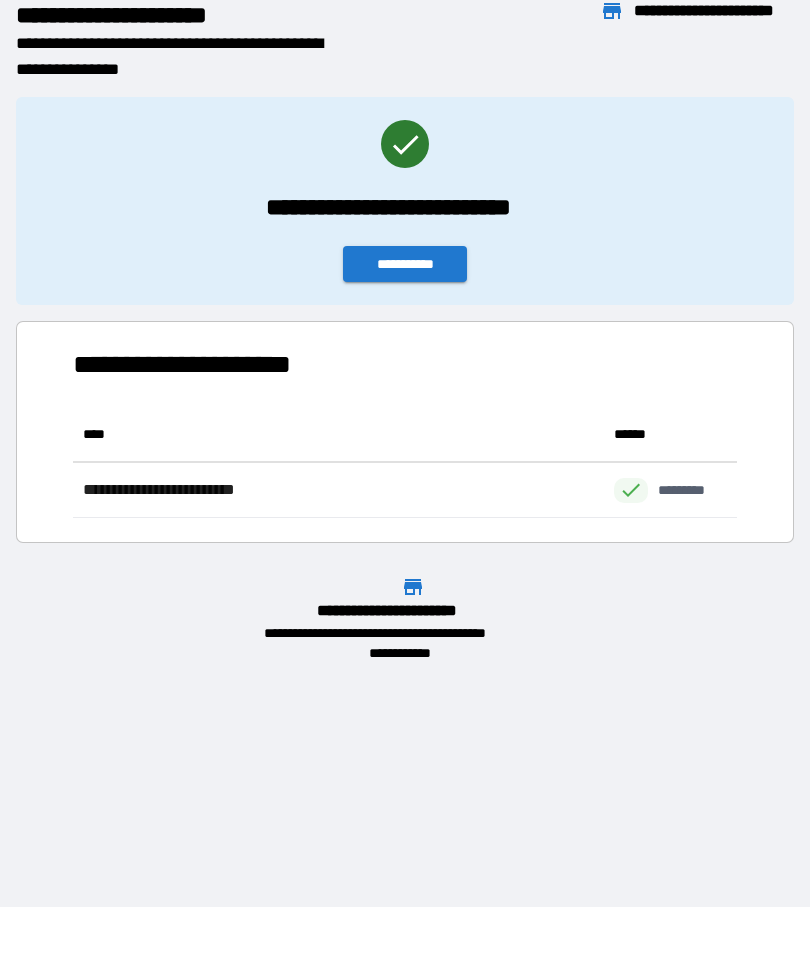 scroll, scrollTop: 1, scrollLeft: 1, axis: both 